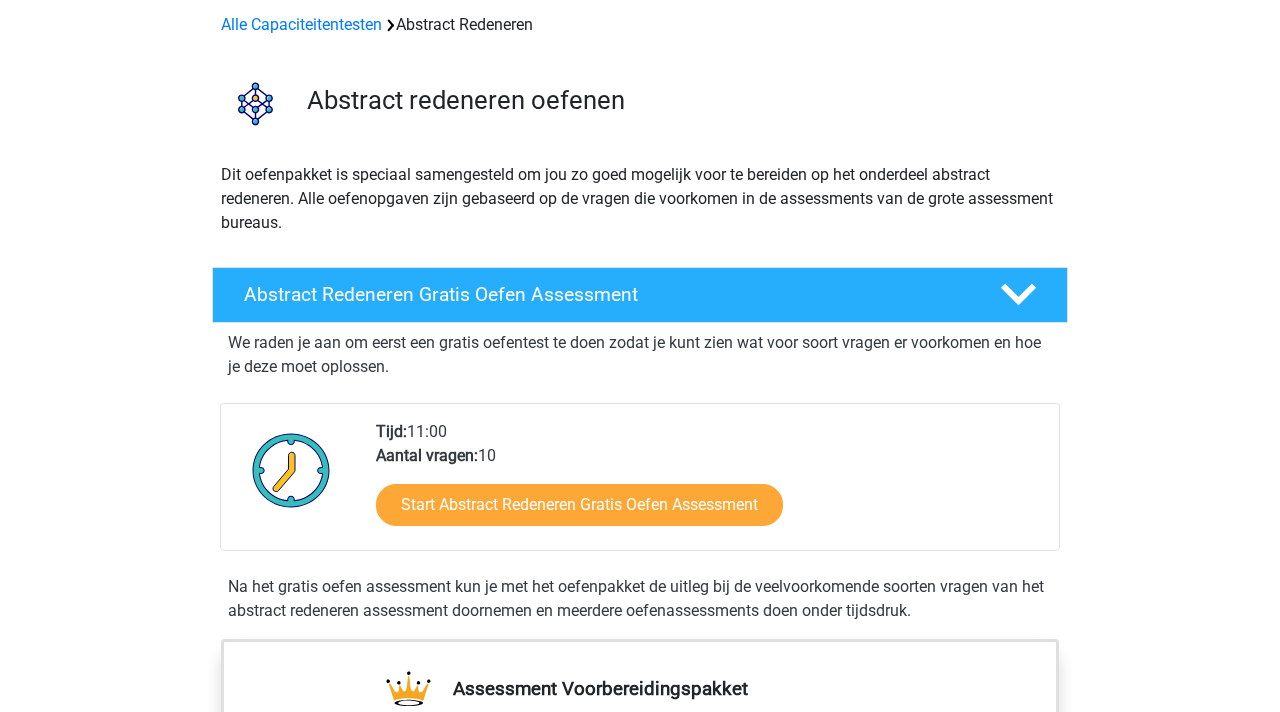 scroll, scrollTop: 109, scrollLeft: 0, axis: vertical 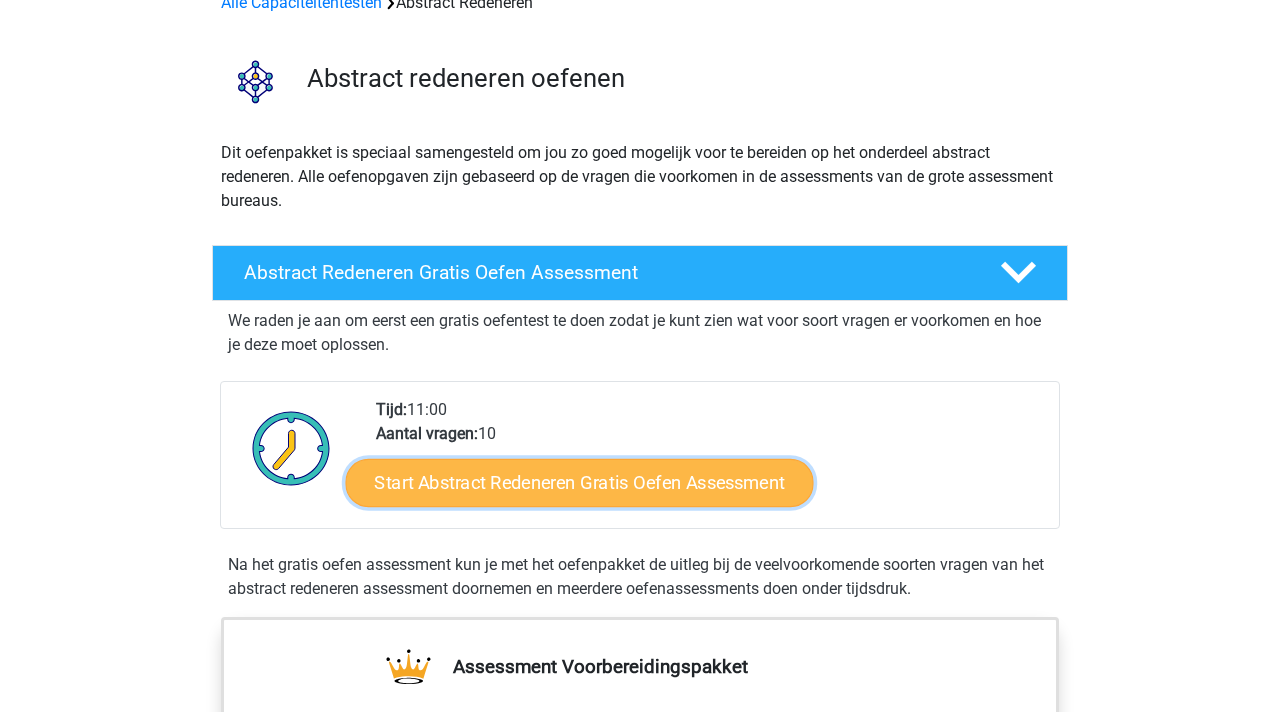 click on "Start Abstract Redeneren
Gratis Oefen Assessment" at bounding box center [580, 482] 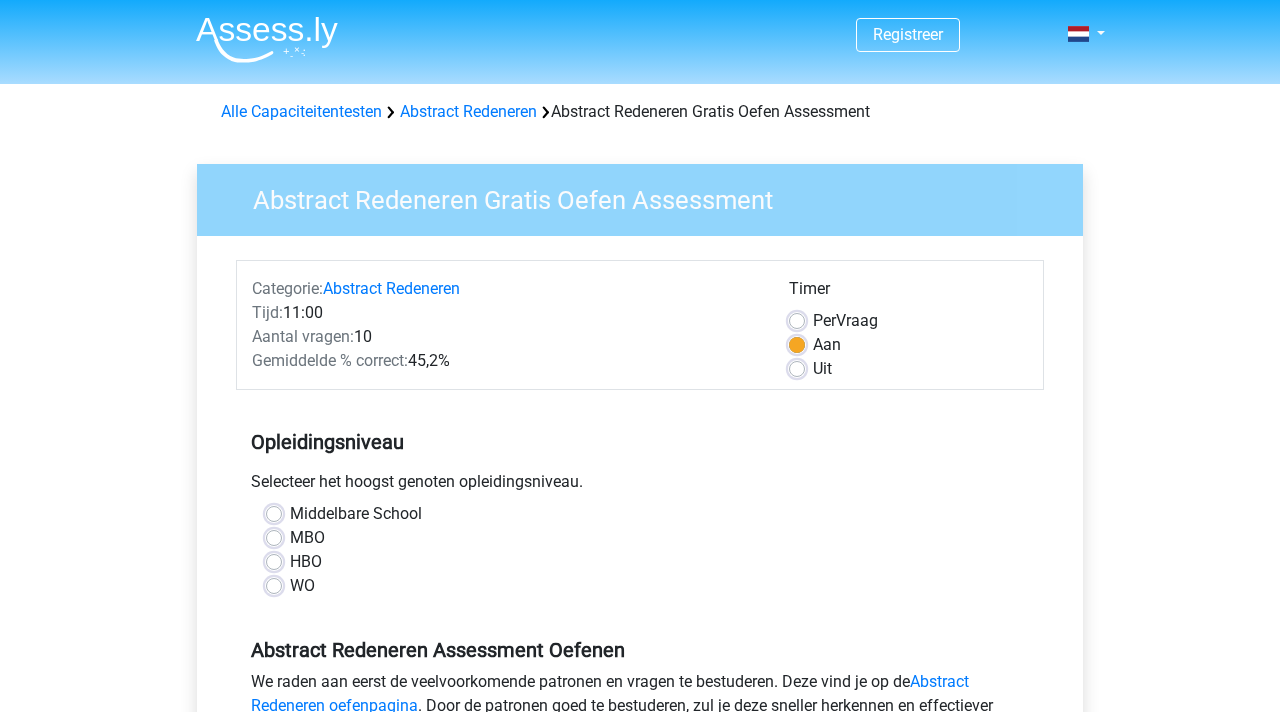 scroll, scrollTop: 0, scrollLeft: 0, axis: both 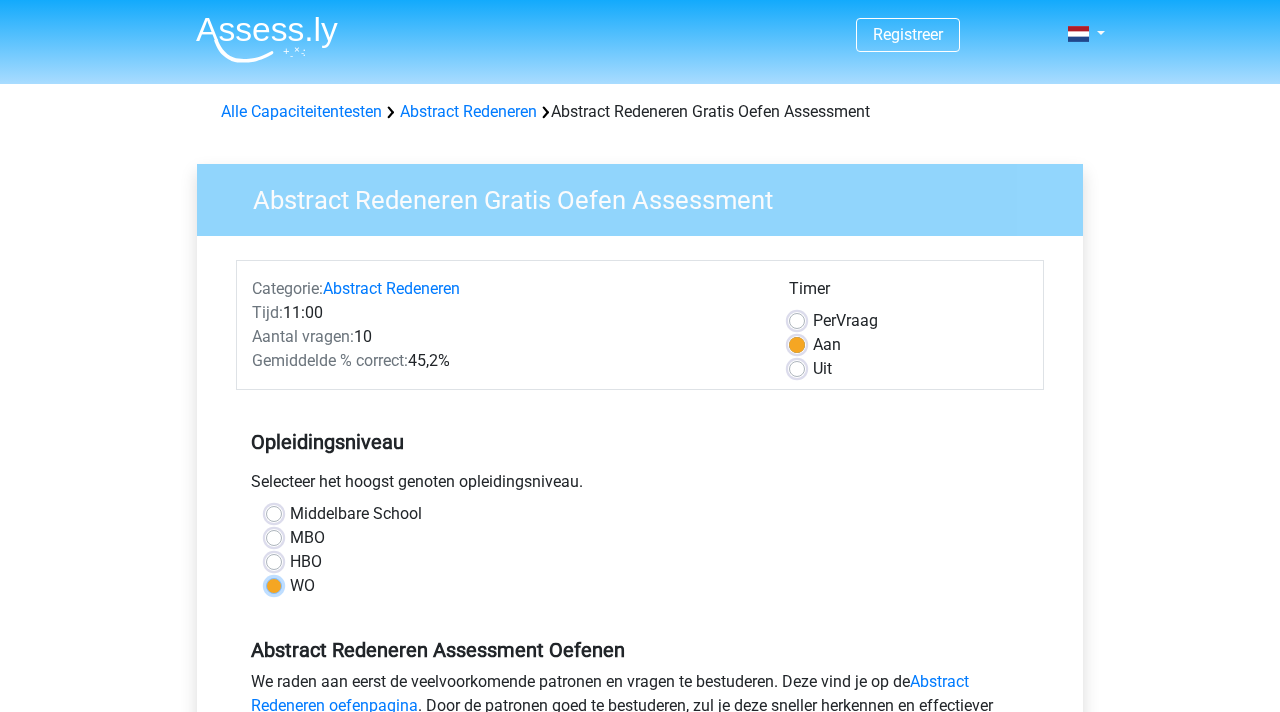click on "WO" at bounding box center [274, 584] 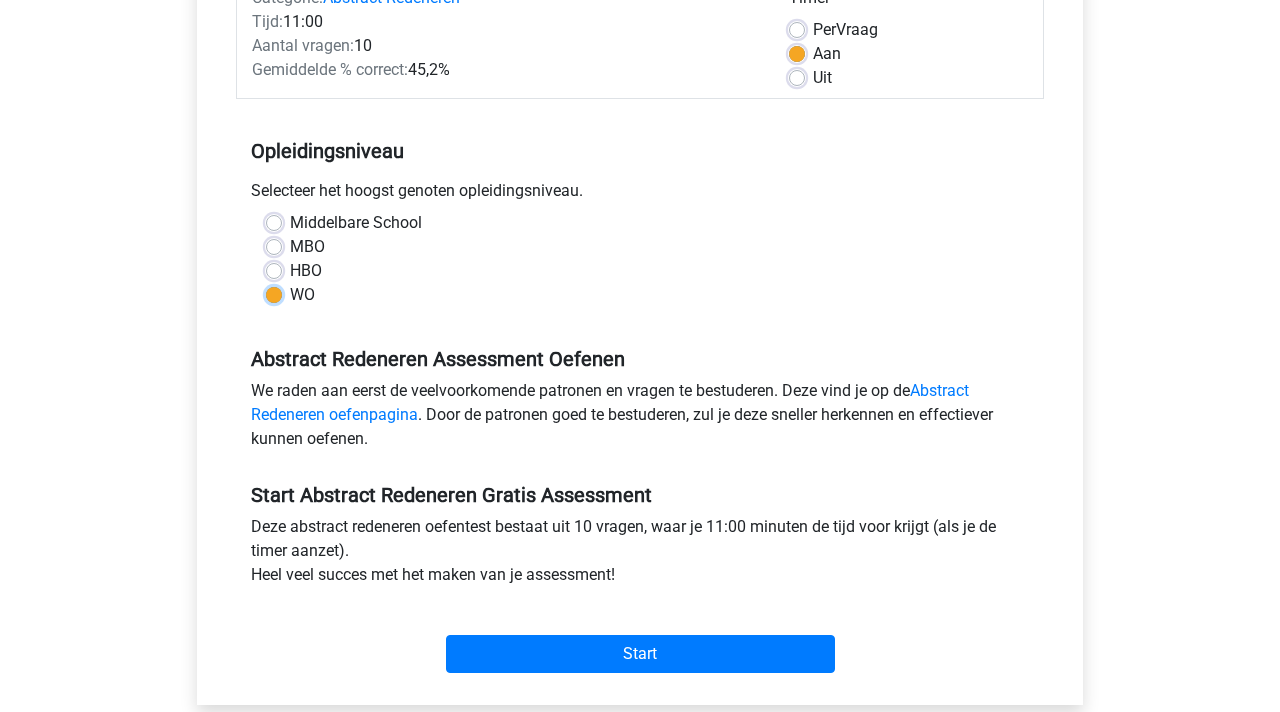 scroll, scrollTop: 304, scrollLeft: 0, axis: vertical 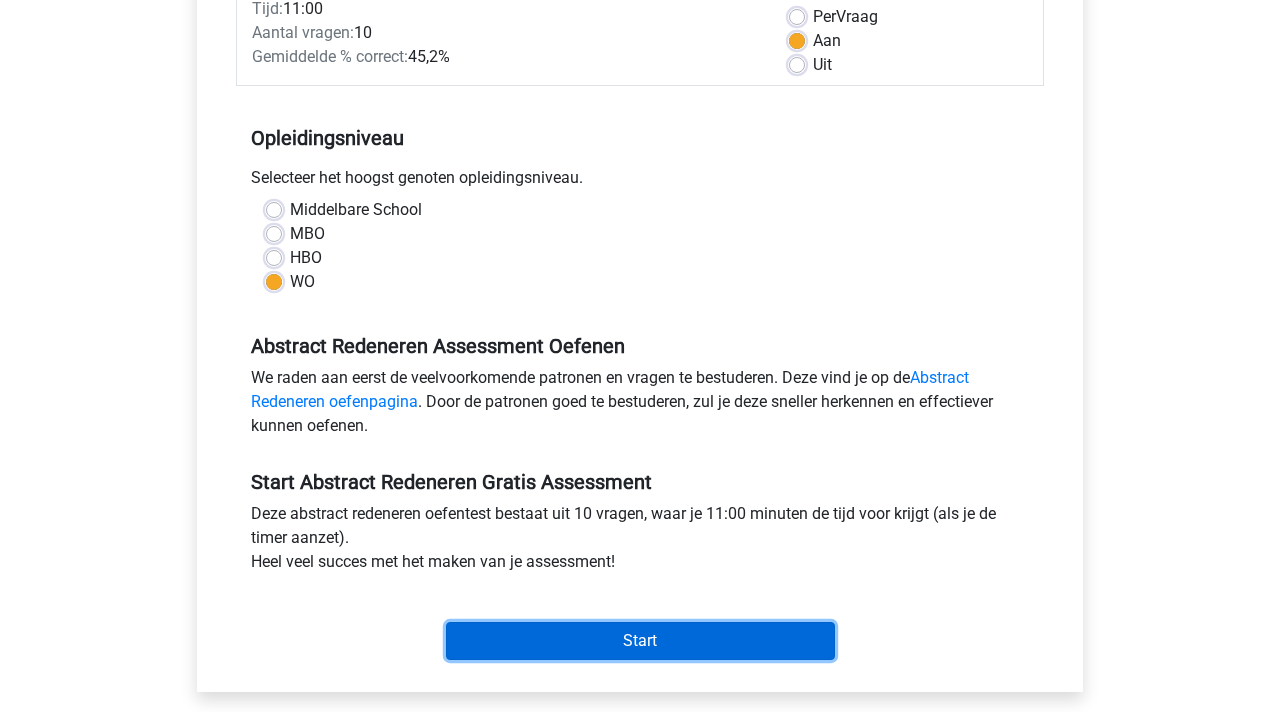 click on "Start" at bounding box center (640, 641) 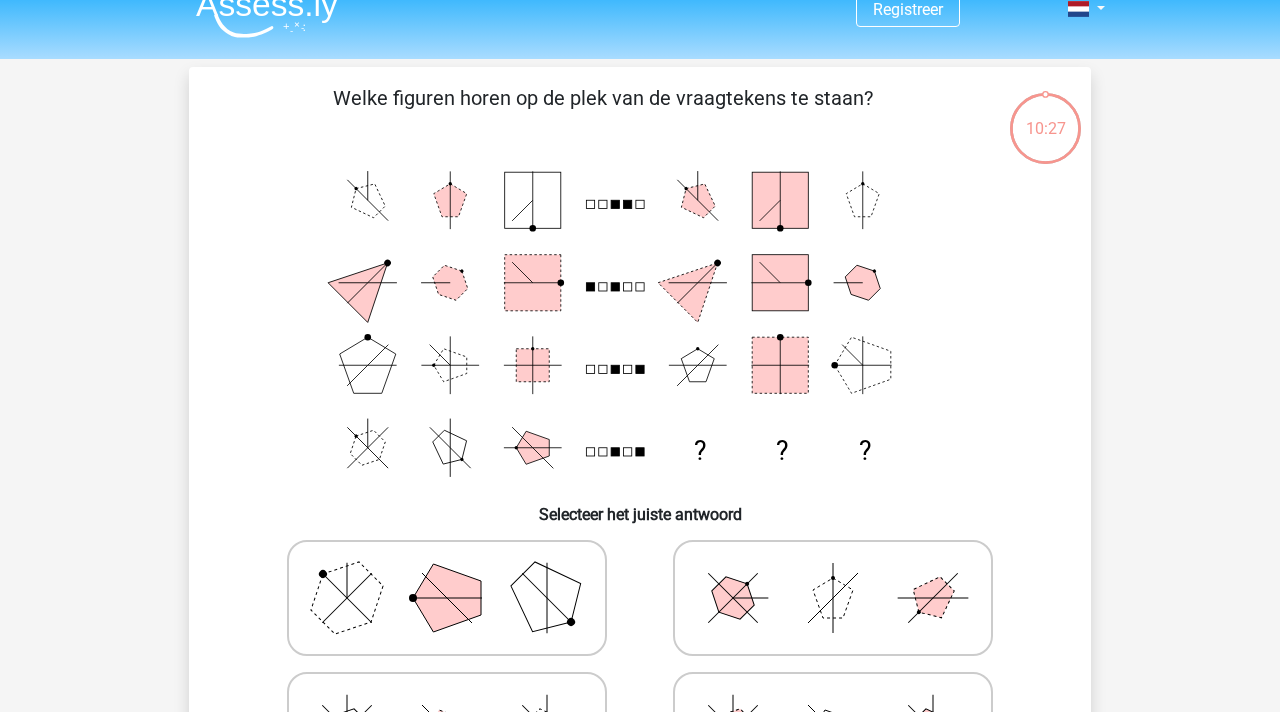 scroll, scrollTop: 30, scrollLeft: 0, axis: vertical 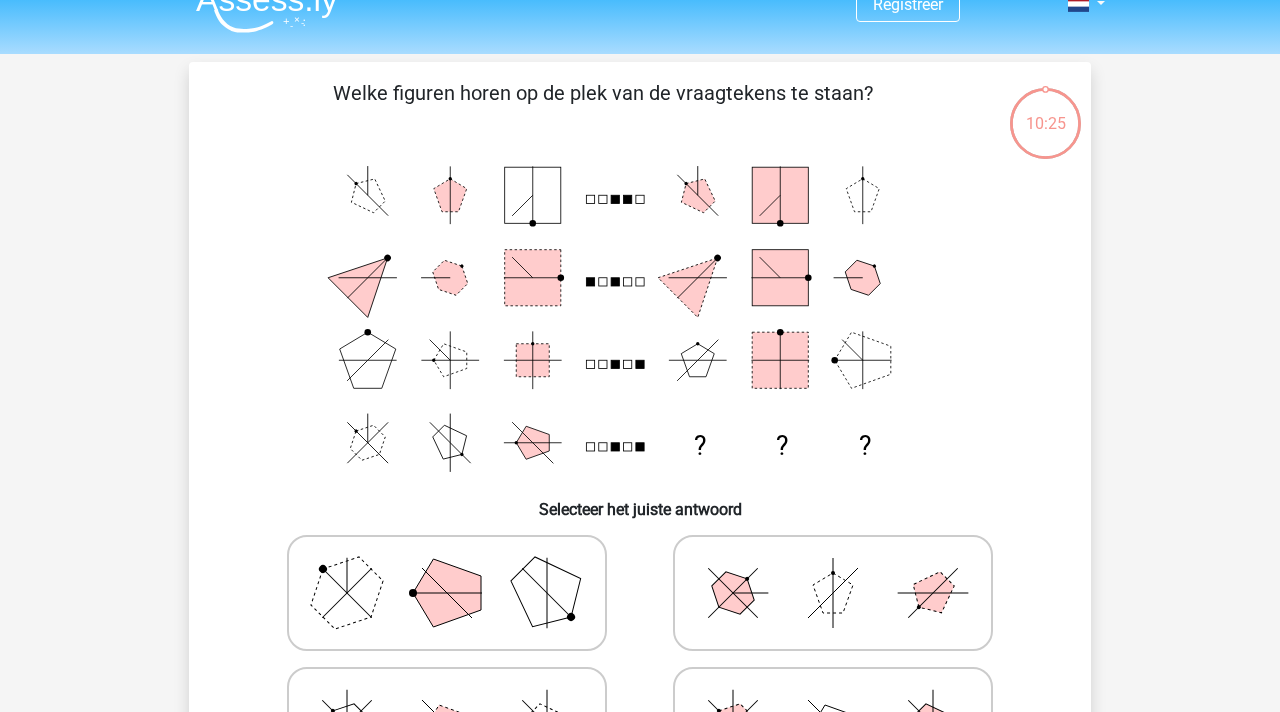 click 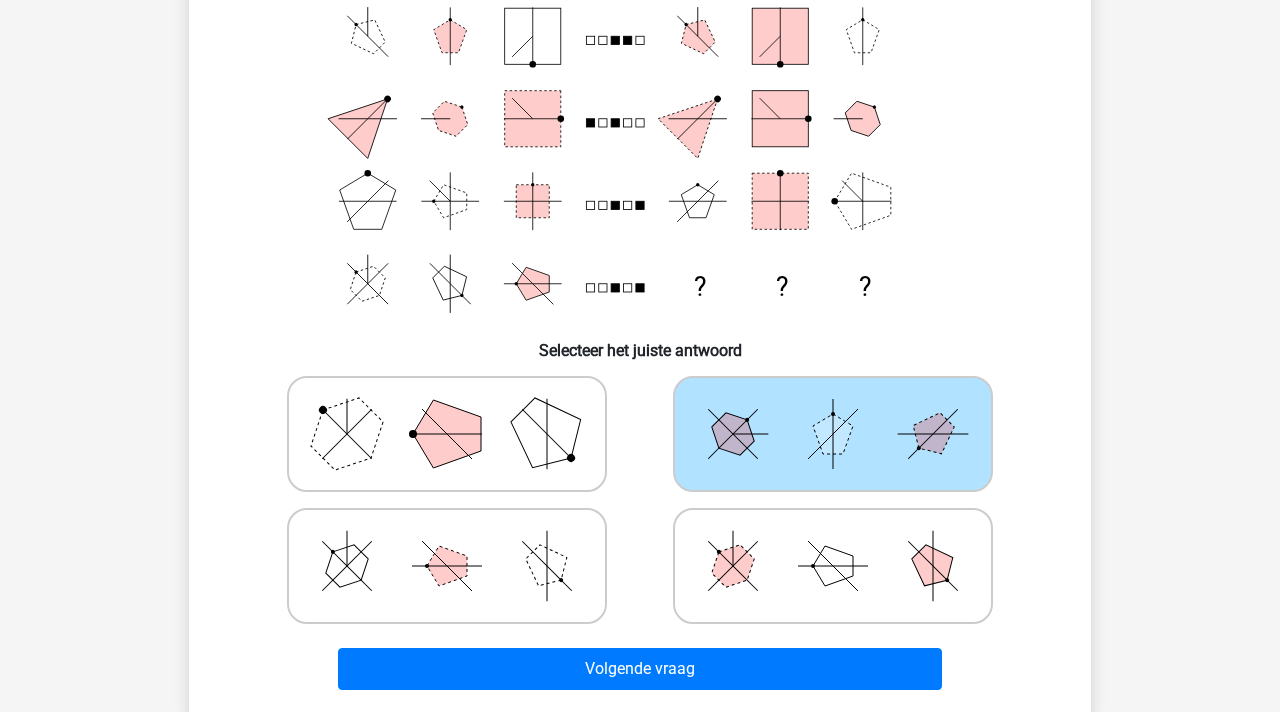 scroll, scrollTop: 205, scrollLeft: 0, axis: vertical 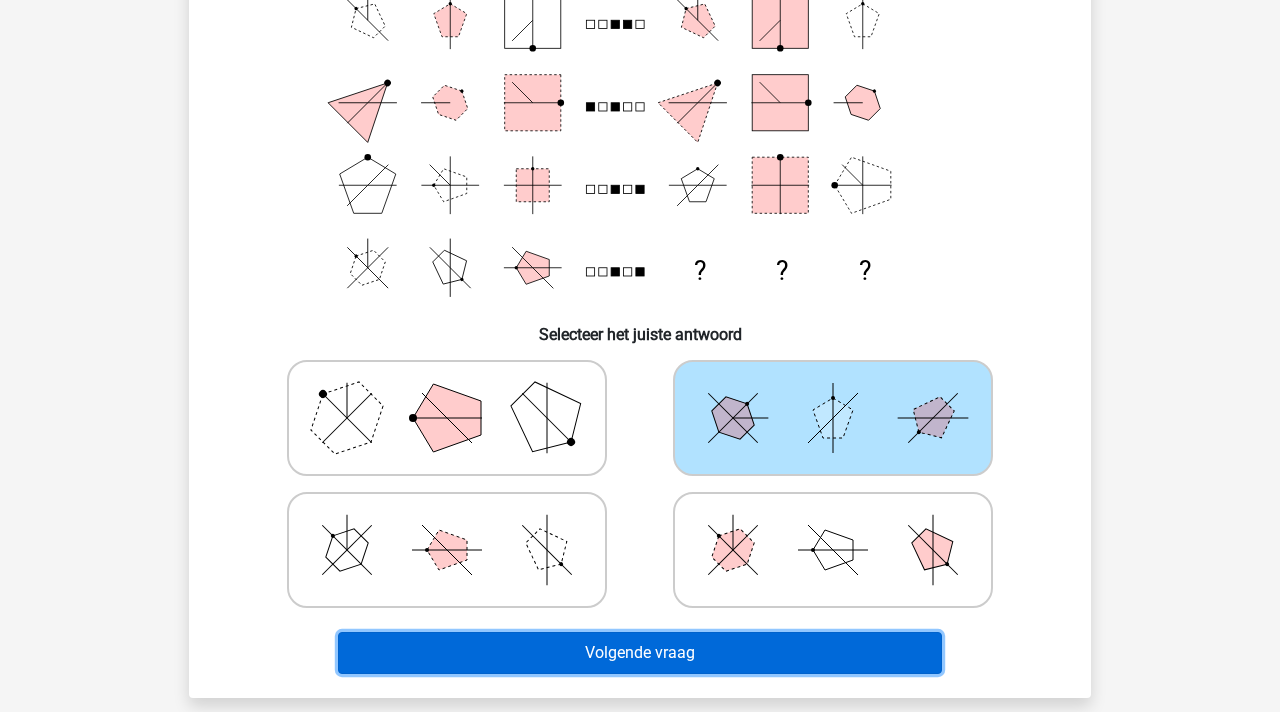click on "Volgende vraag" at bounding box center [640, 653] 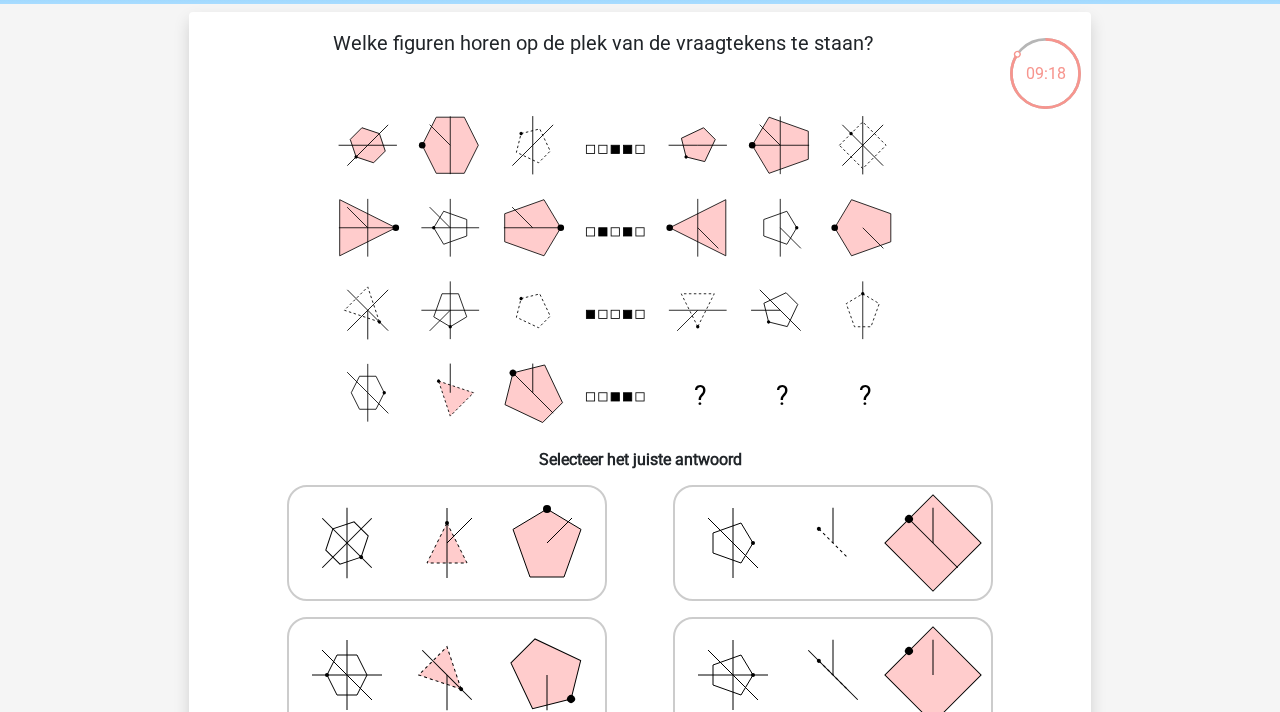 scroll, scrollTop: 0, scrollLeft: 0, axis: both 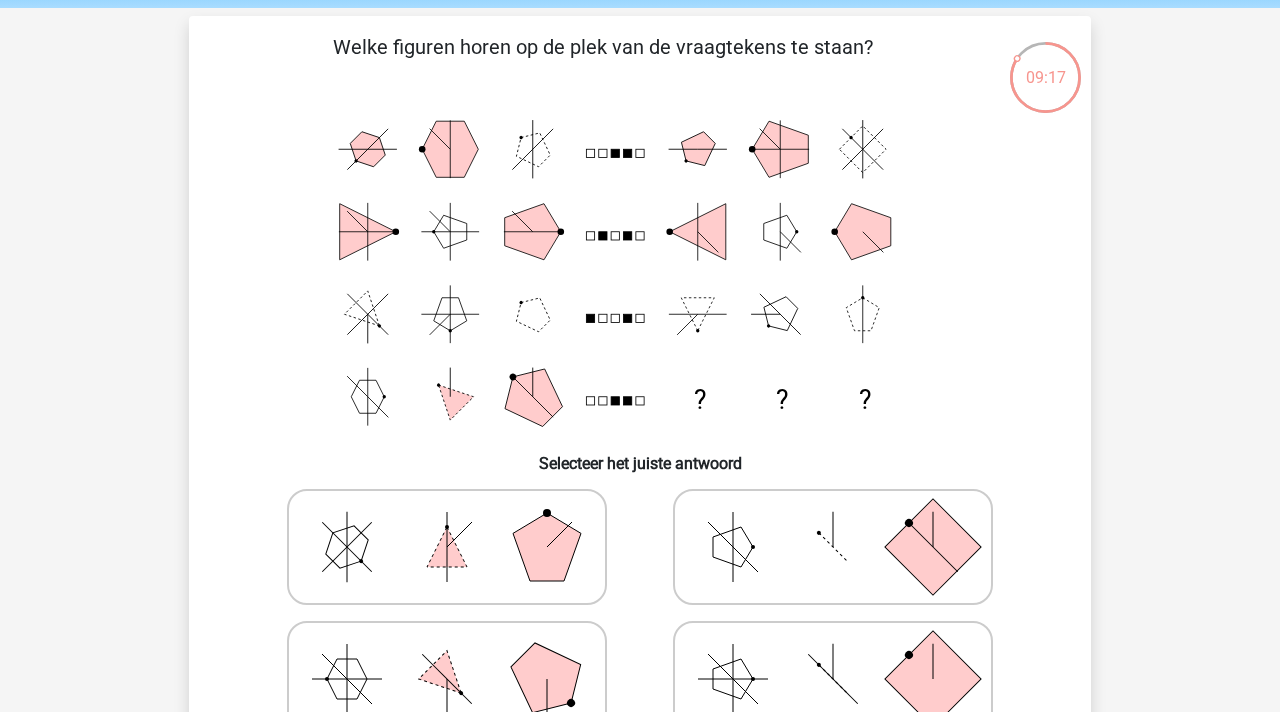 click 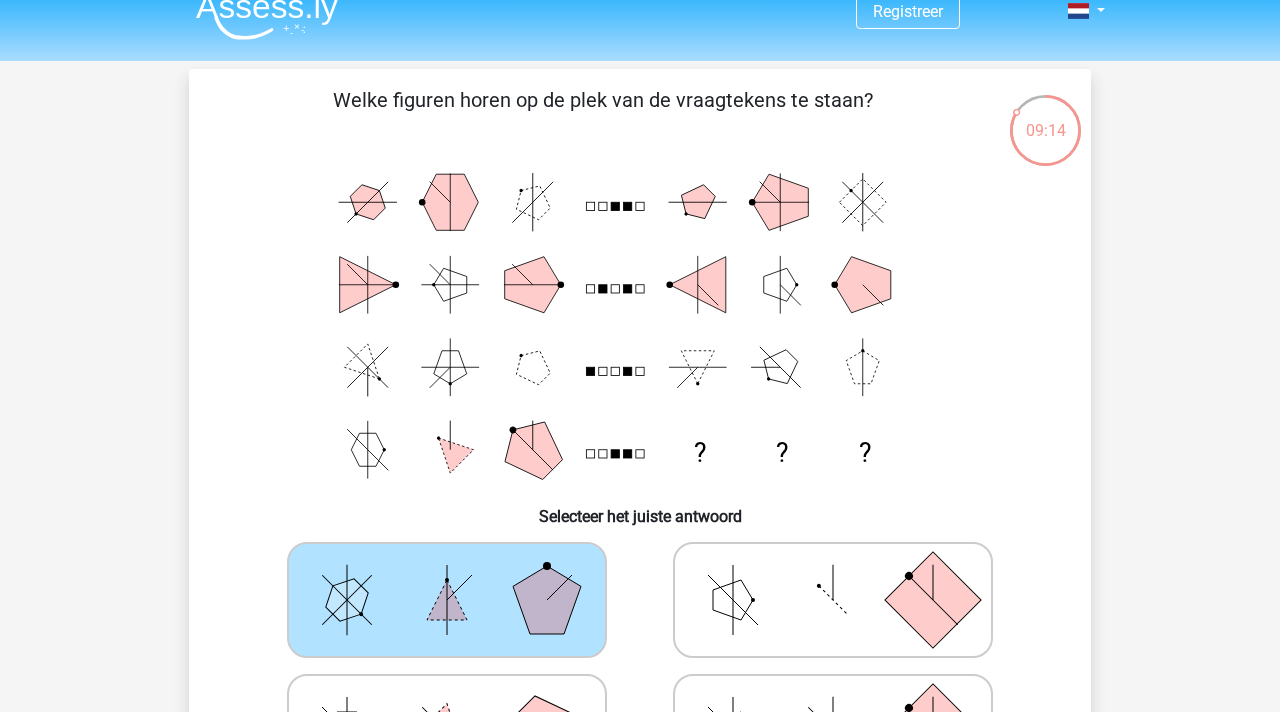 scroll, scrollTop: 21, scrollLeft: 0, axis: vertical 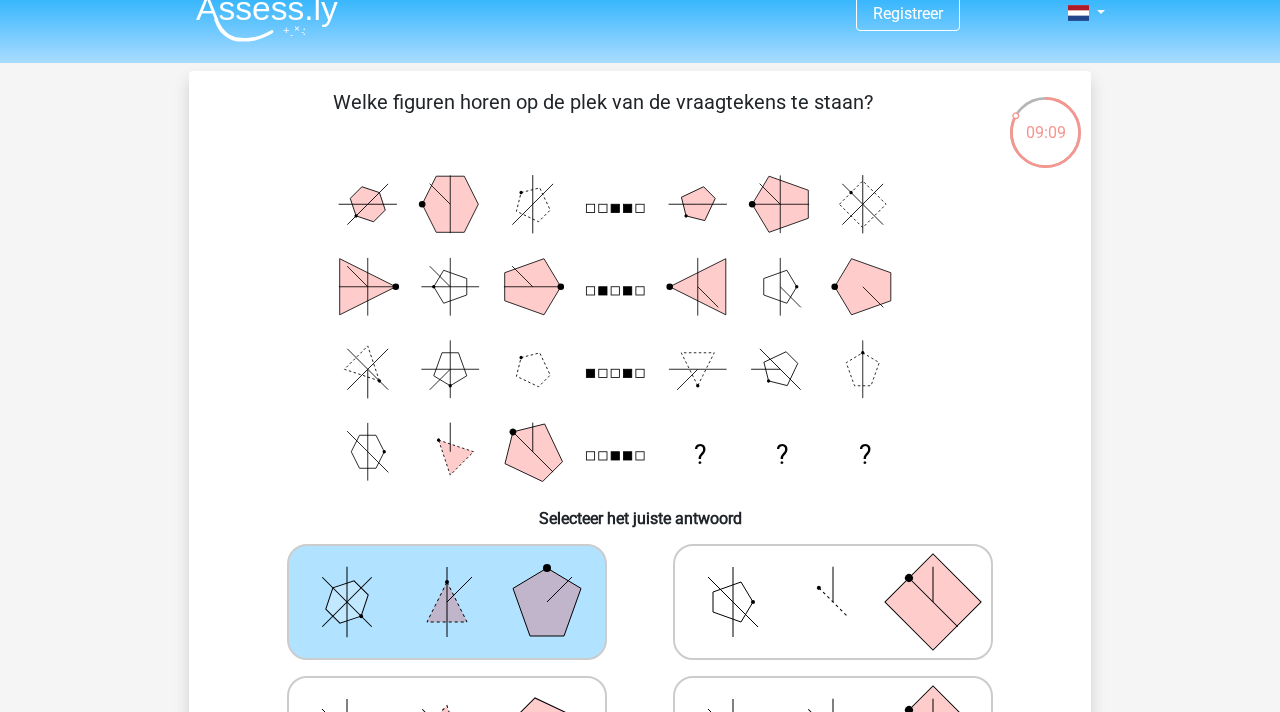 click 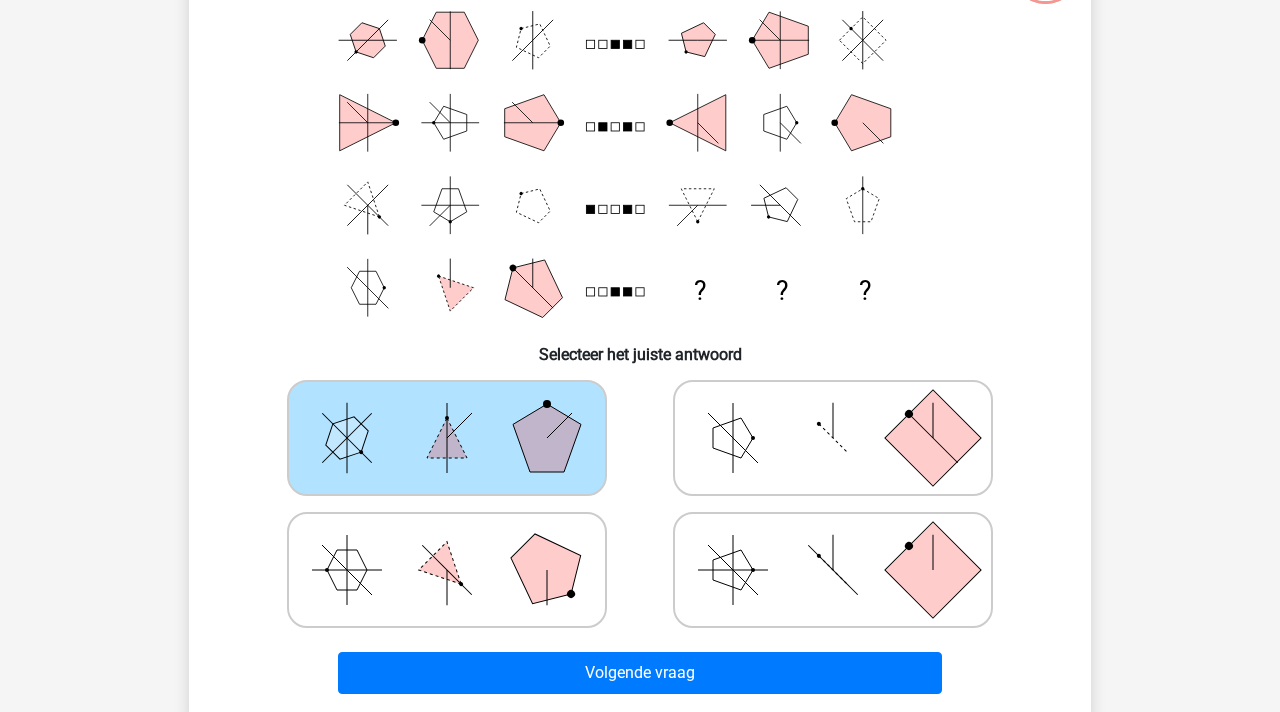 scroll, scrollTop: 205, scrollLeft: 0, axis: vertical 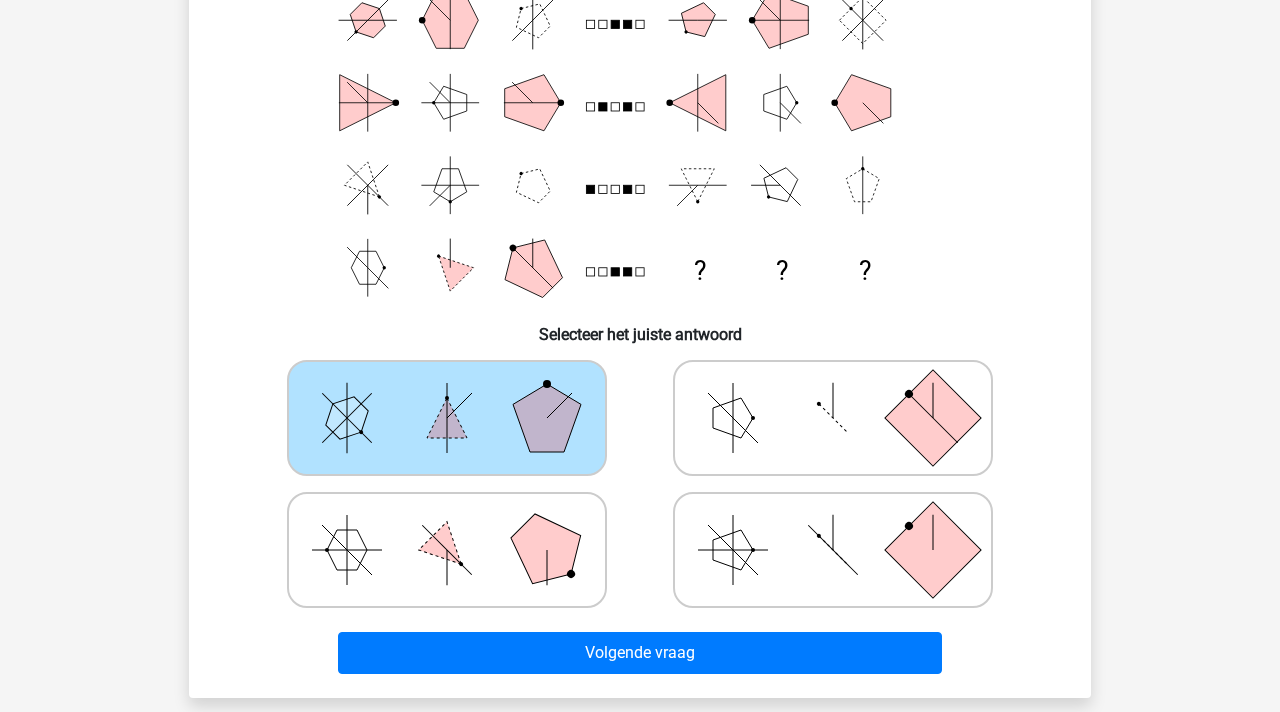 click 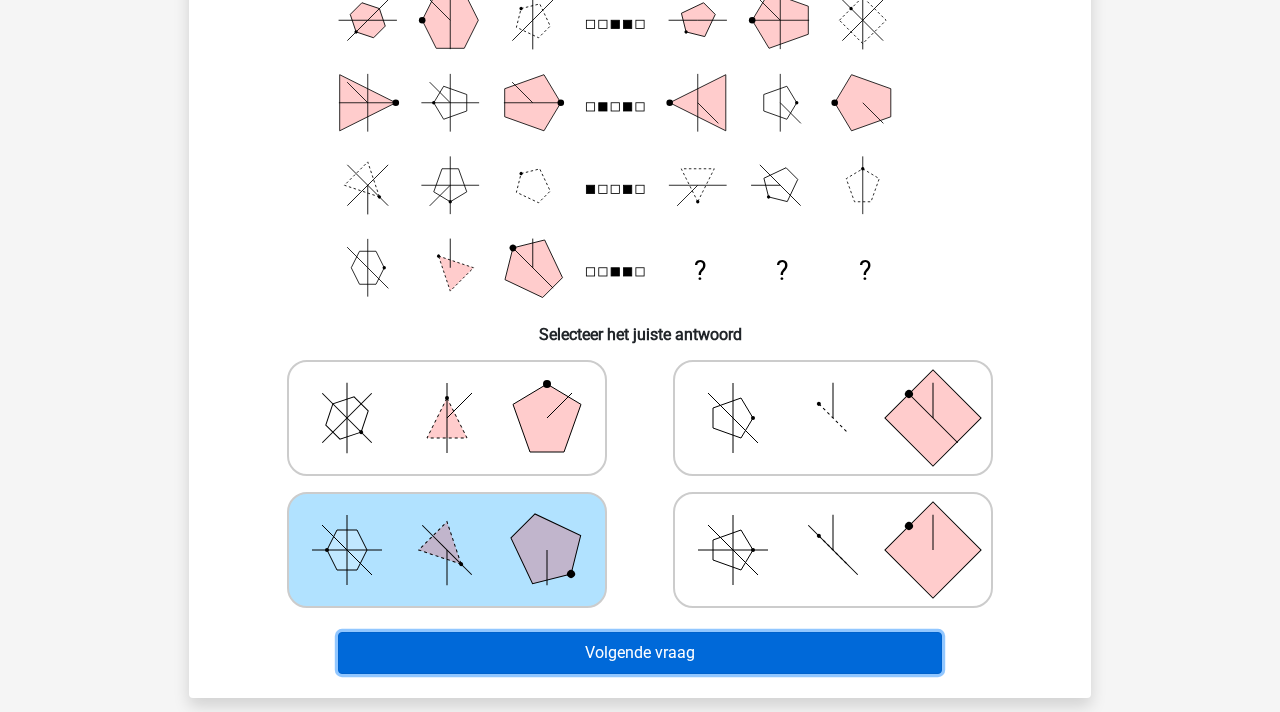 click on "Volgende vraag" at bounding box center (640, 653) 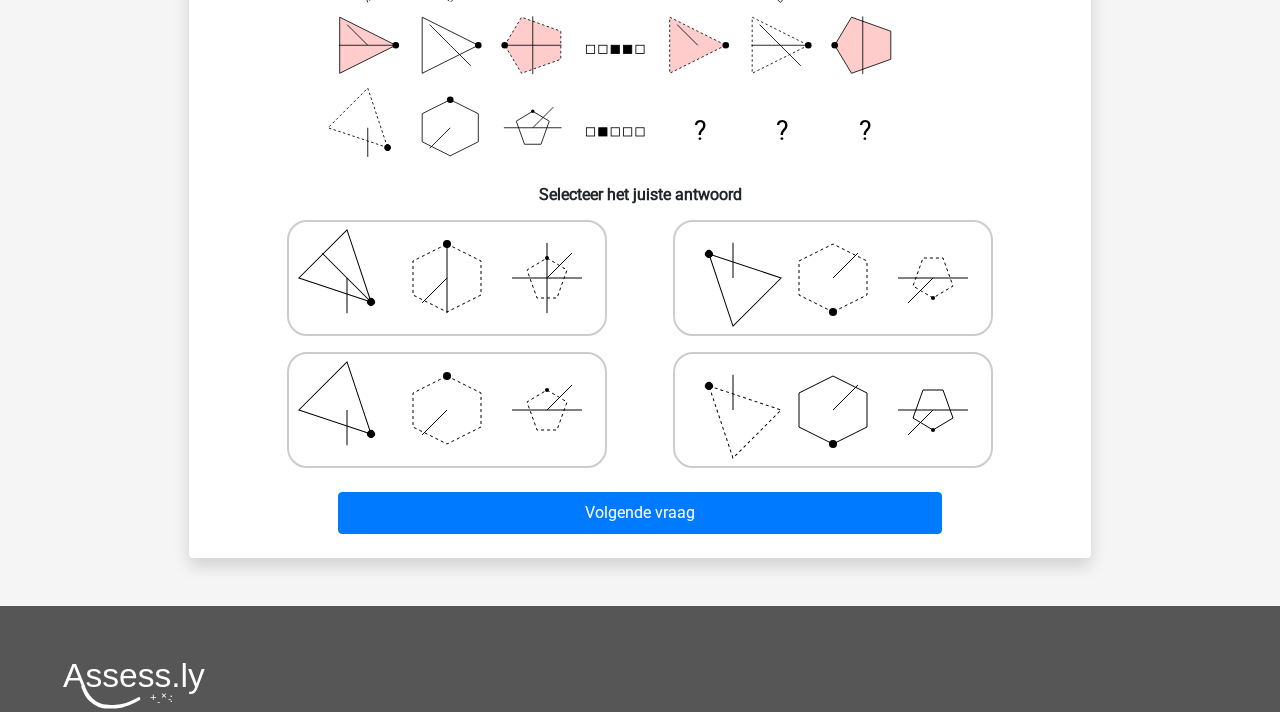 scroll, scrollTop: 397, scrollLeft: 0, axis: vertical 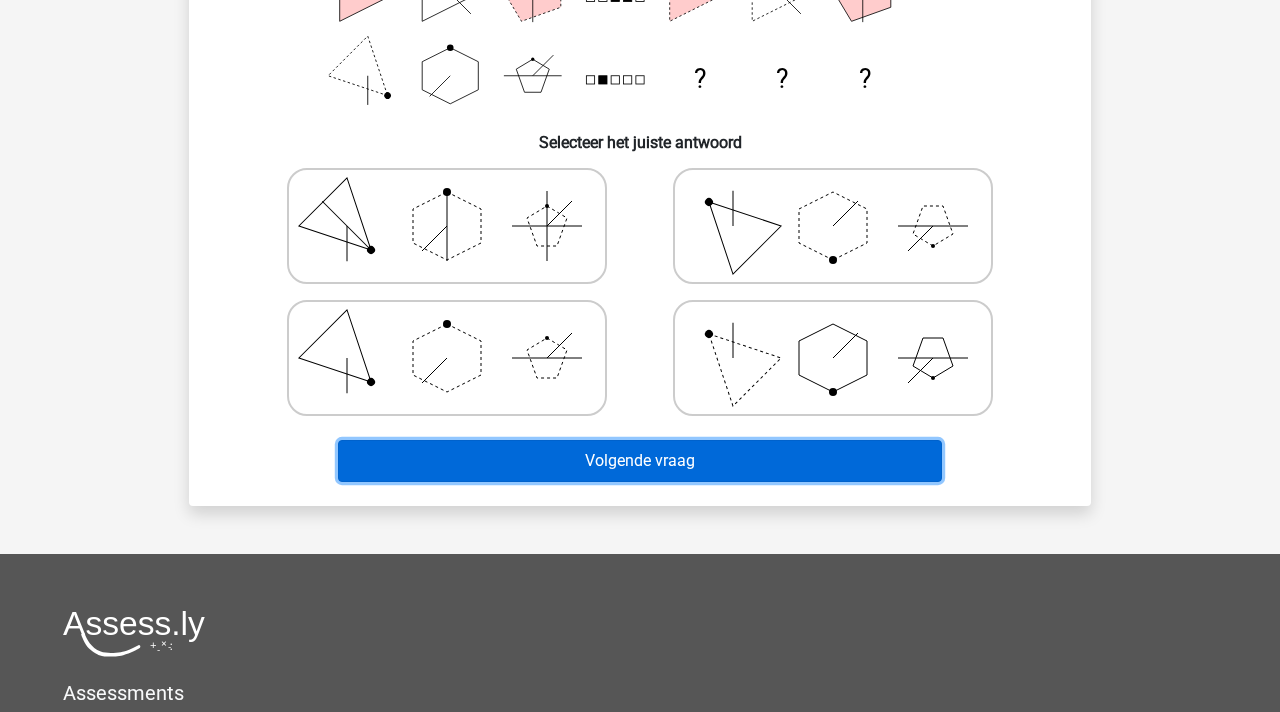 click on "Volgende vraag" at bounding box center [640, 461] 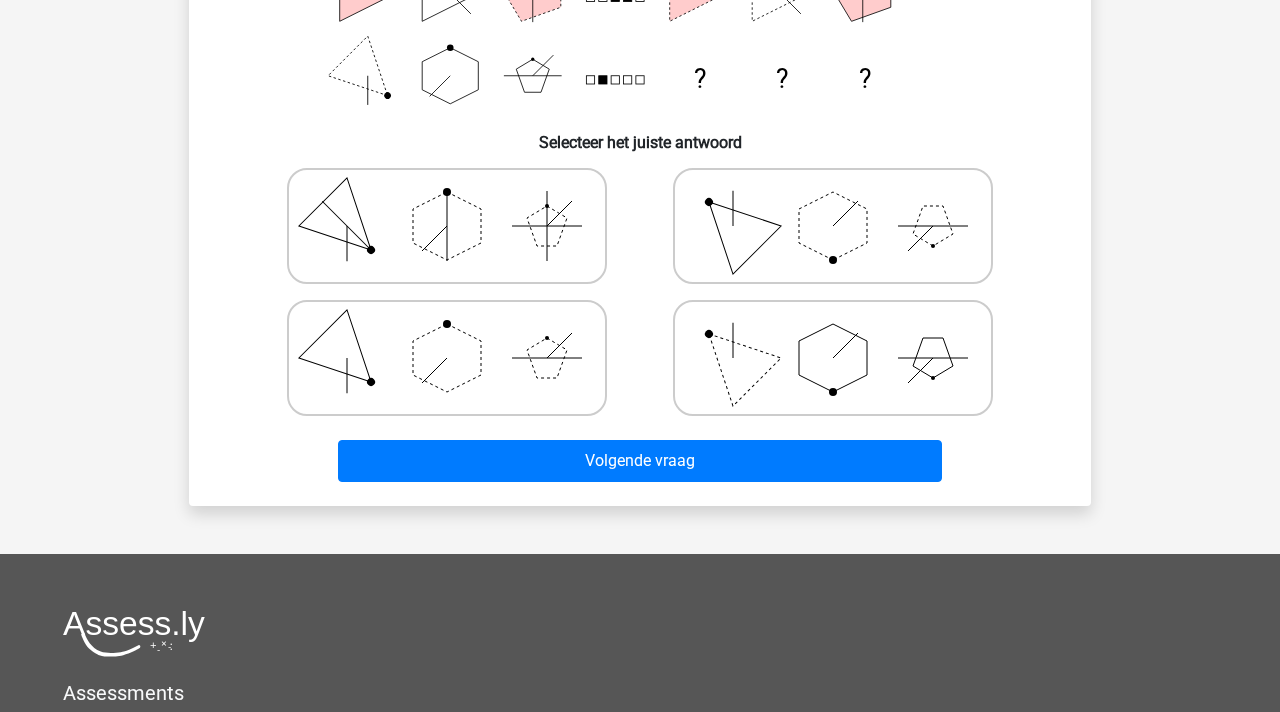scroll, scrollTop: 166, scrollLeft: 0, axis: vertical 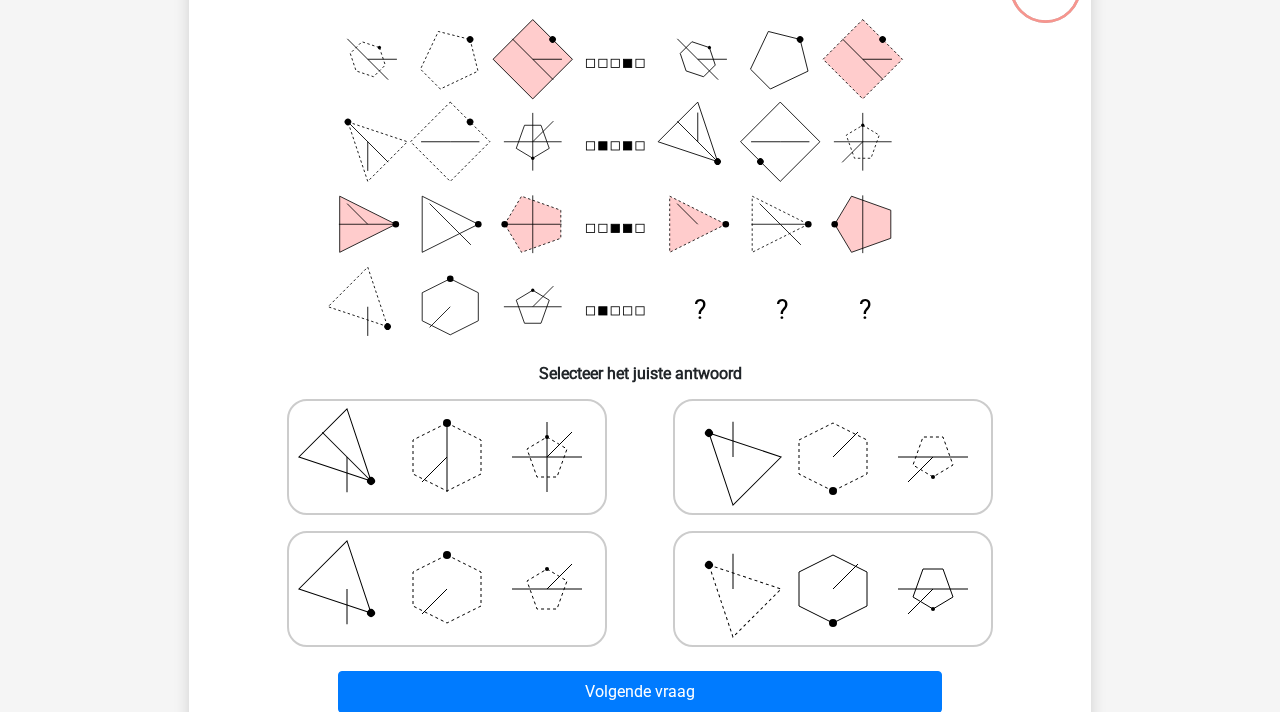 click 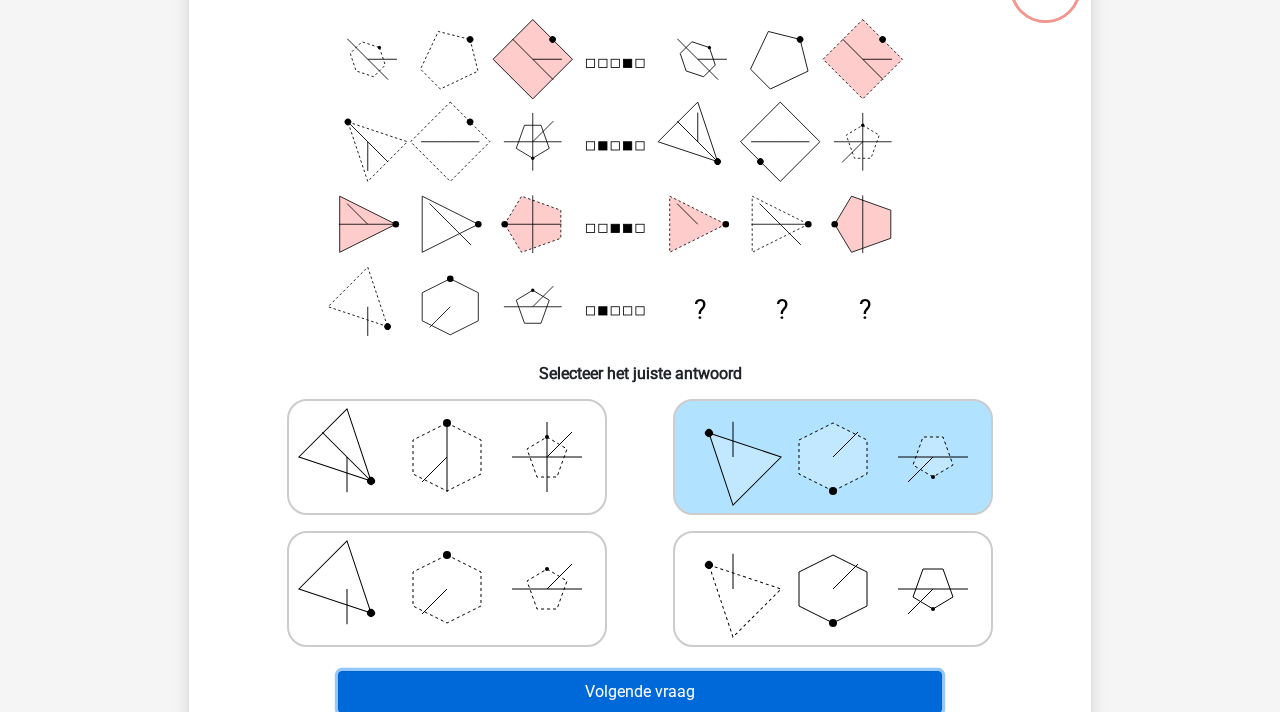 click on "Volgende vraag" at bounding box center (640, 692) 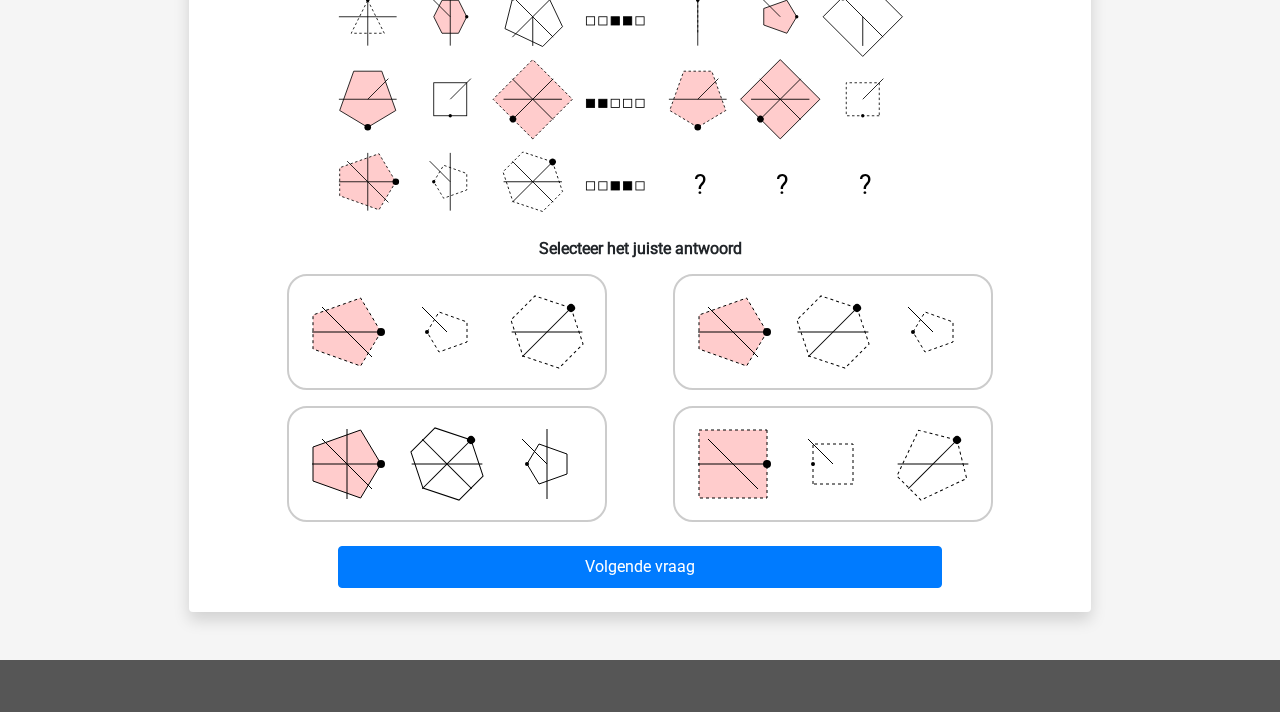 scroll, scrollTop: 294, scrollLeft: 0, axis: vertical 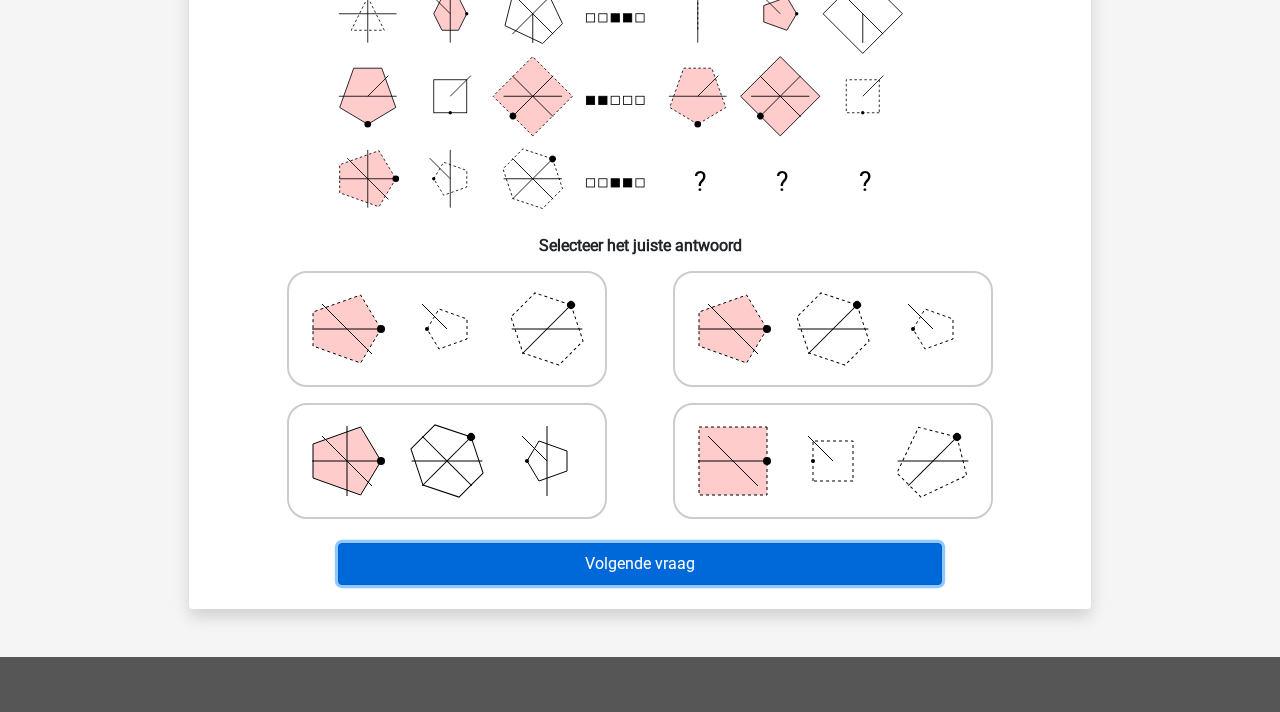 click on "Volgende vraag" at bounding box center (640, 564) 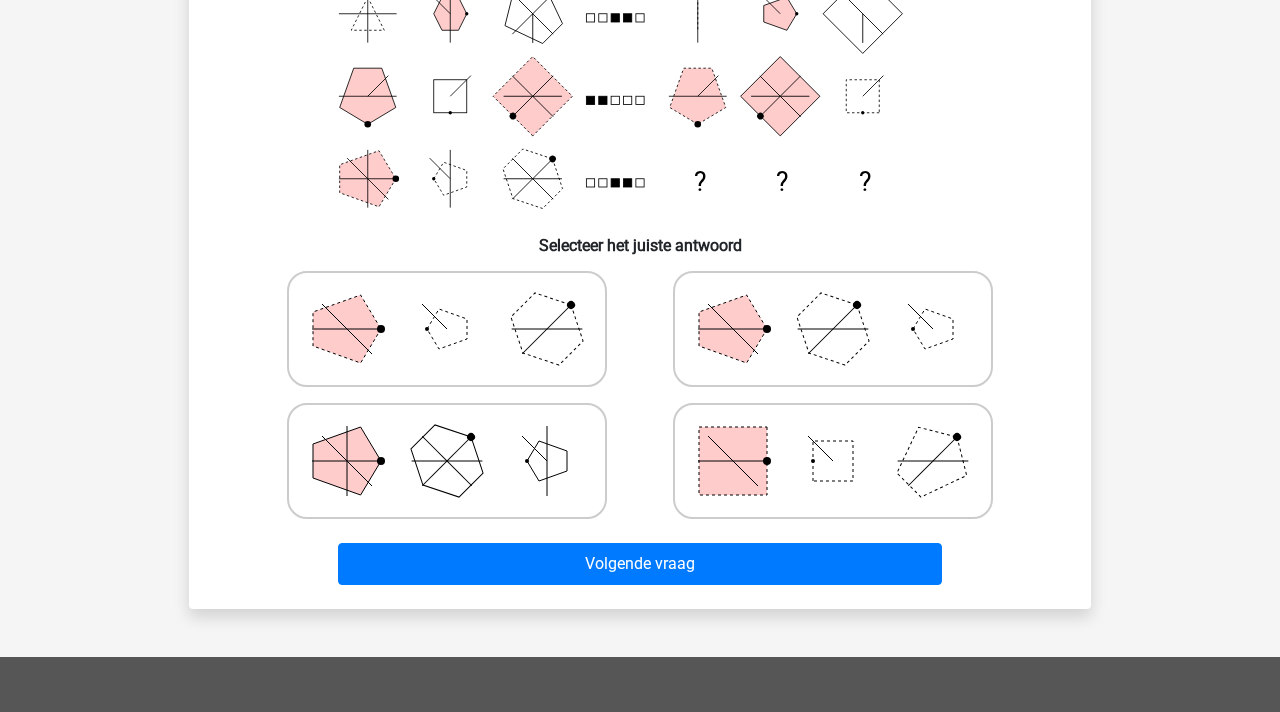 click 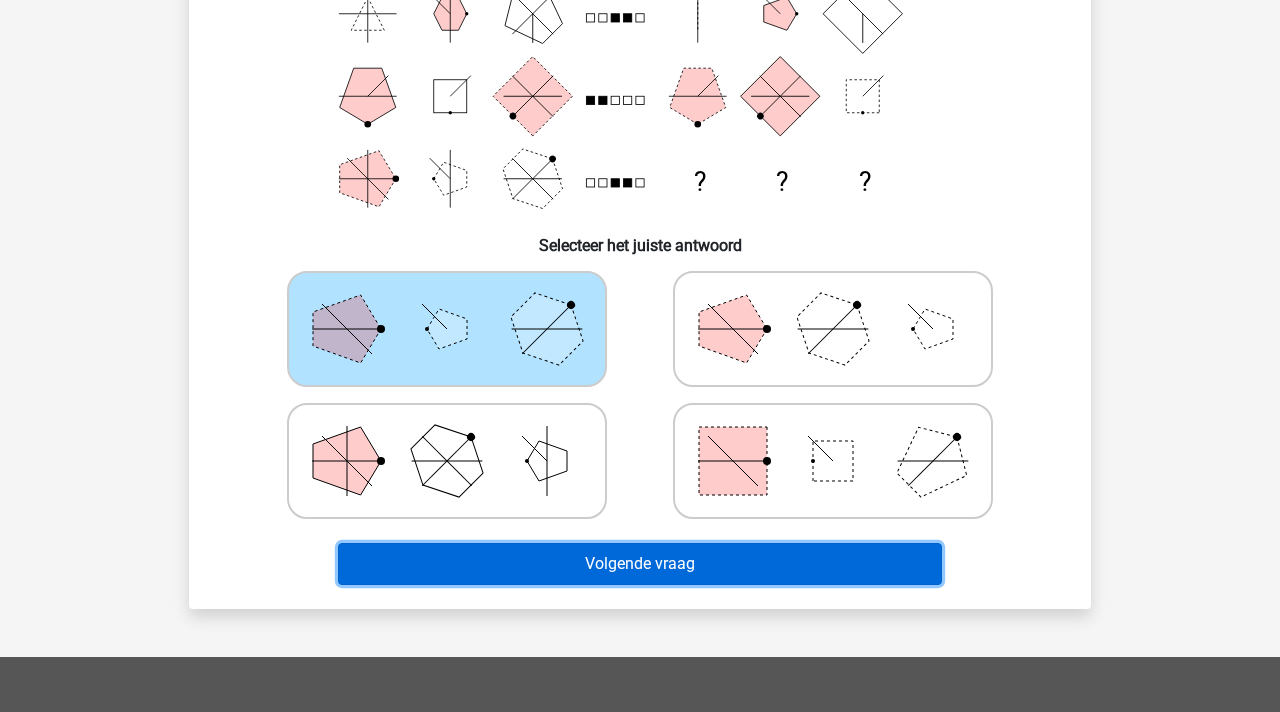 click on "Volgende vraag" at bounding box center (640, 564) 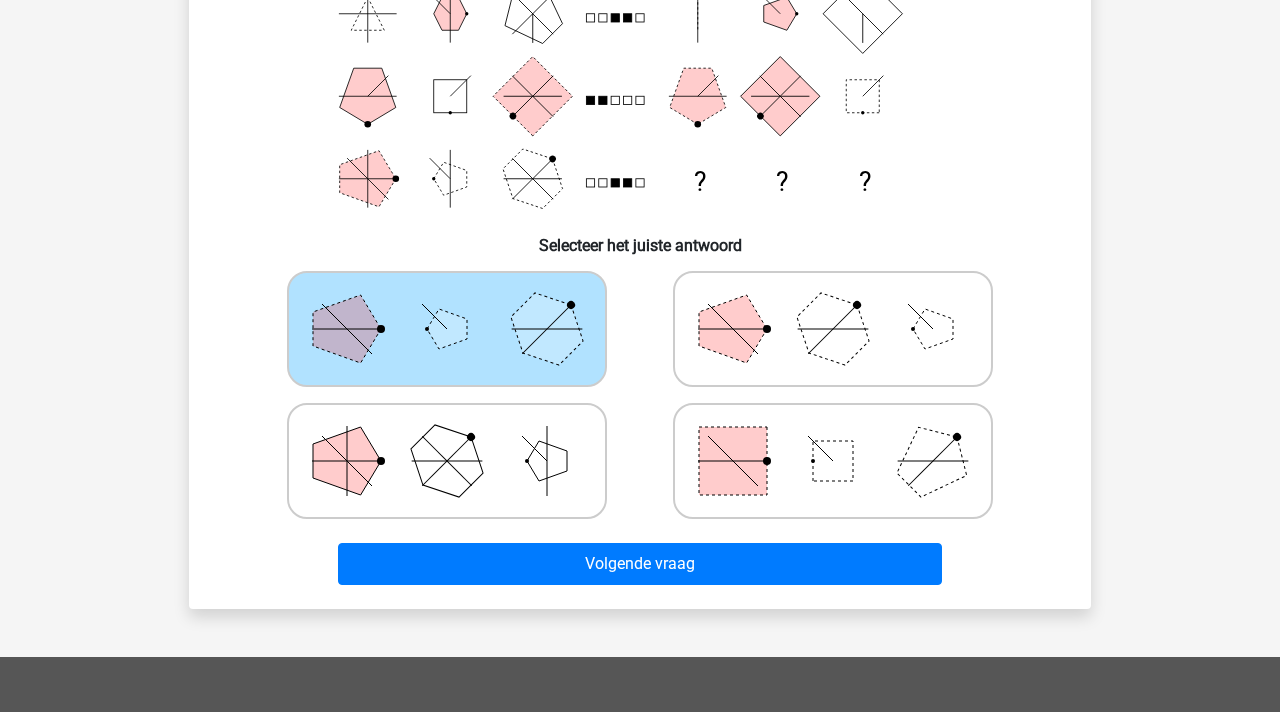 click 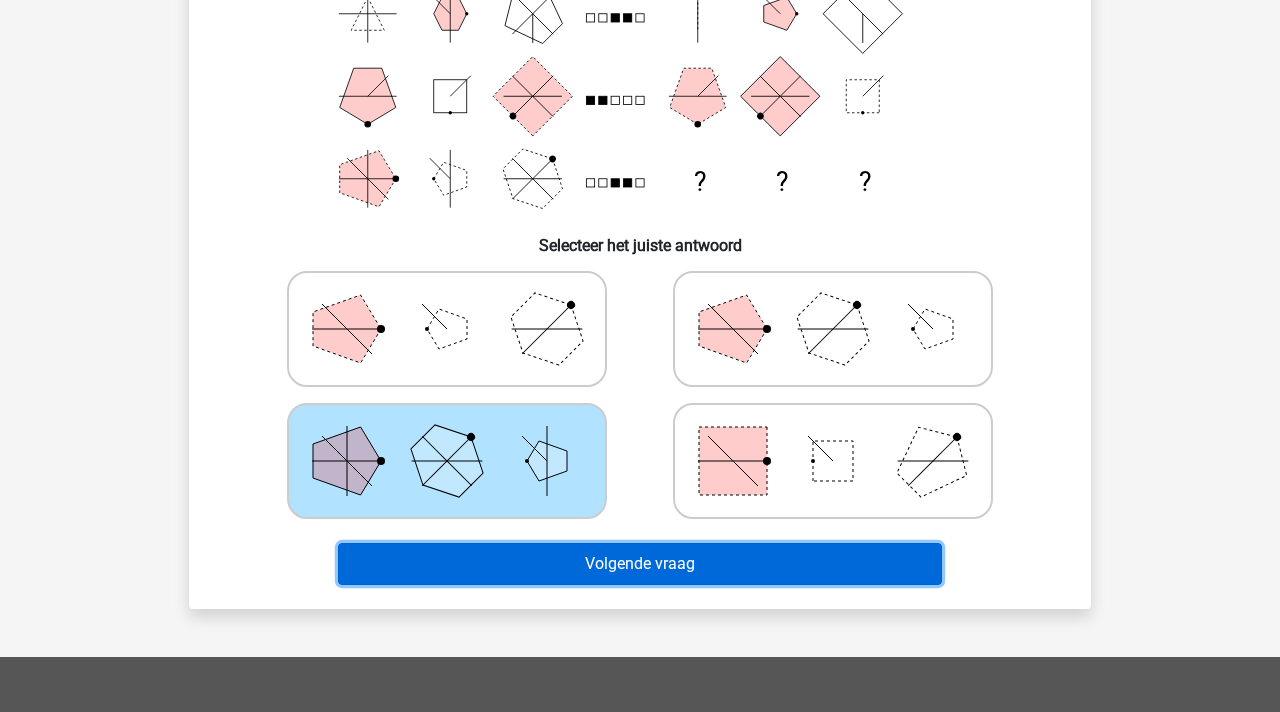 click on "Volgende vraag" at bounding box center (640, 564) 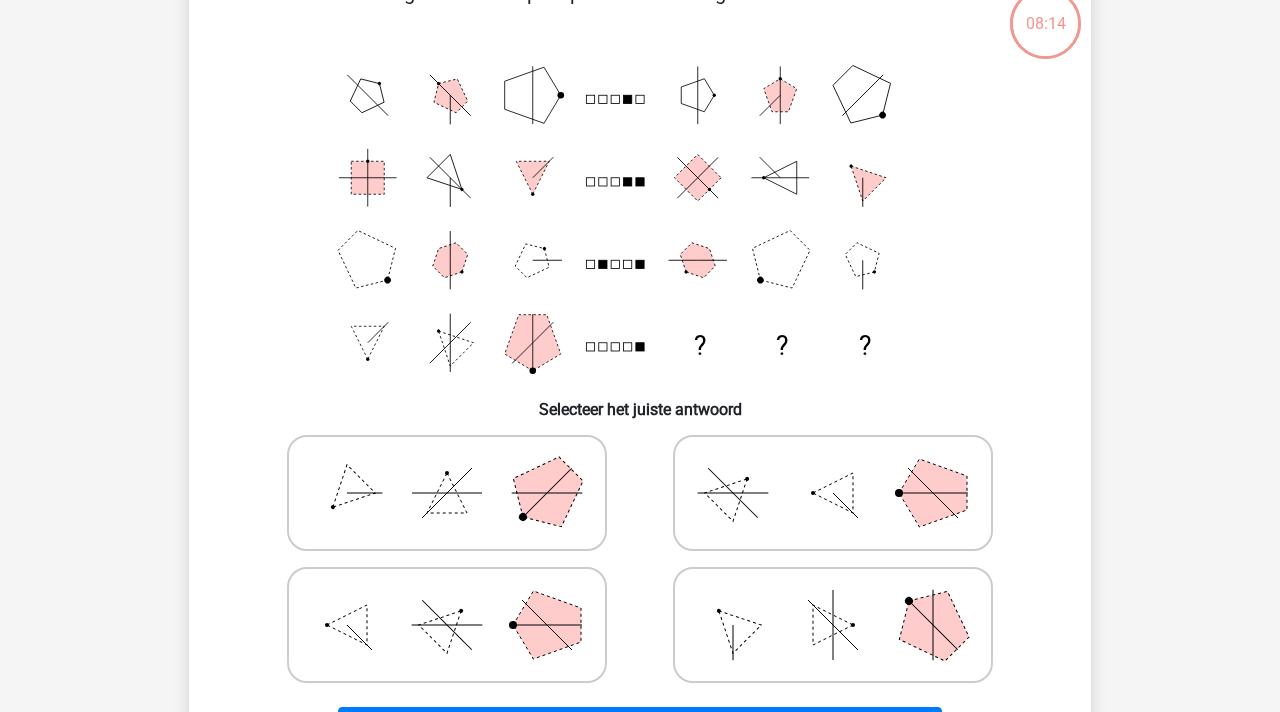 scroll, scrollTop: 92, scrollLeft: 0, axis: vertical 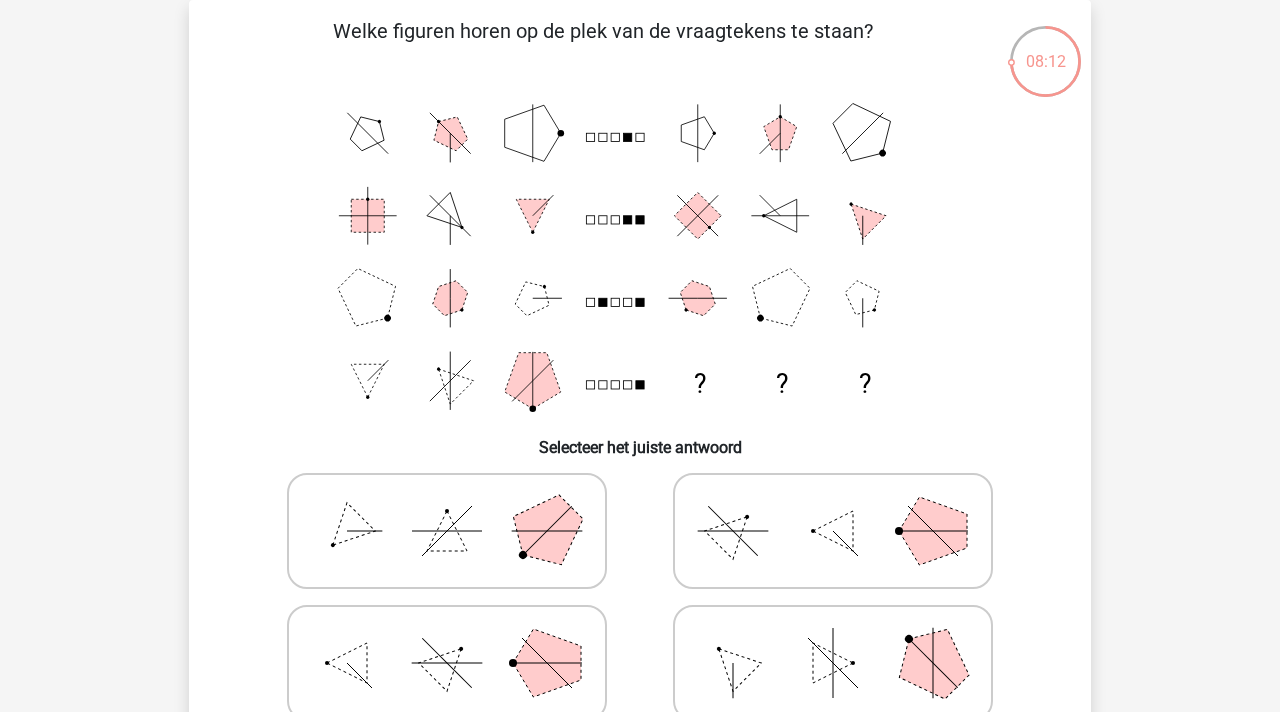 click 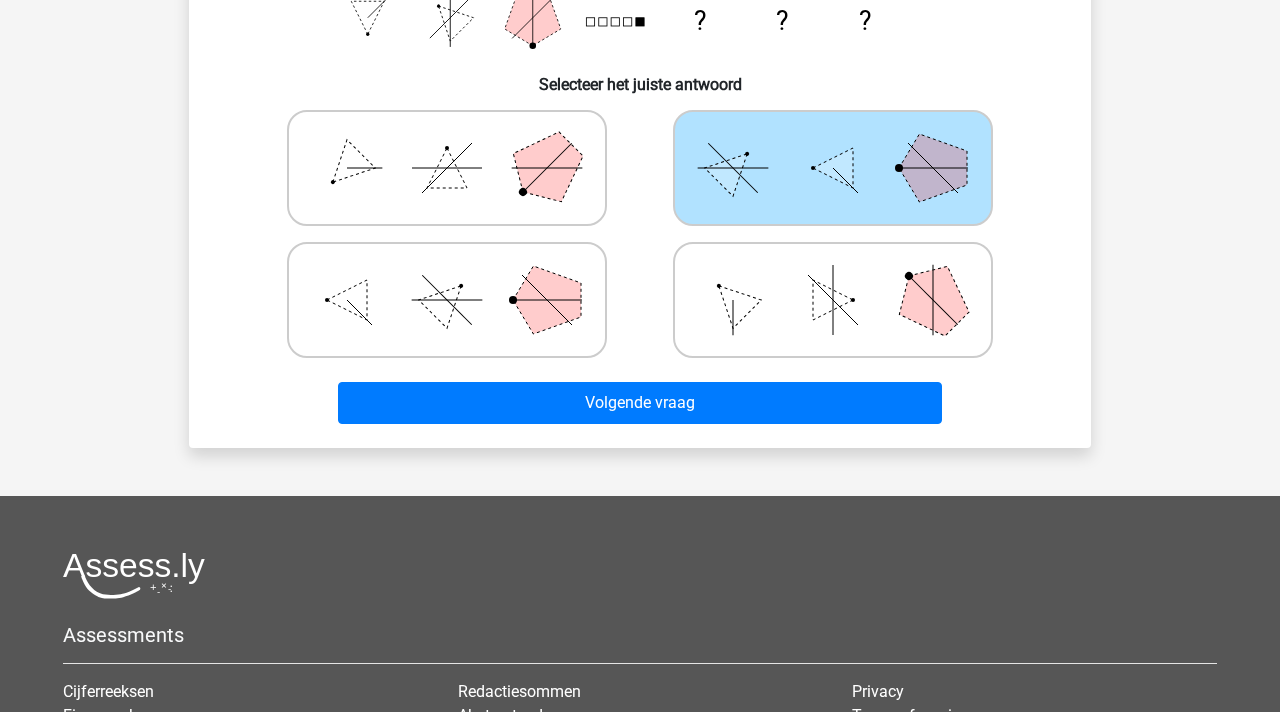 scroll, scrollTop: 457, scrollLeft: 0, axis: vertical 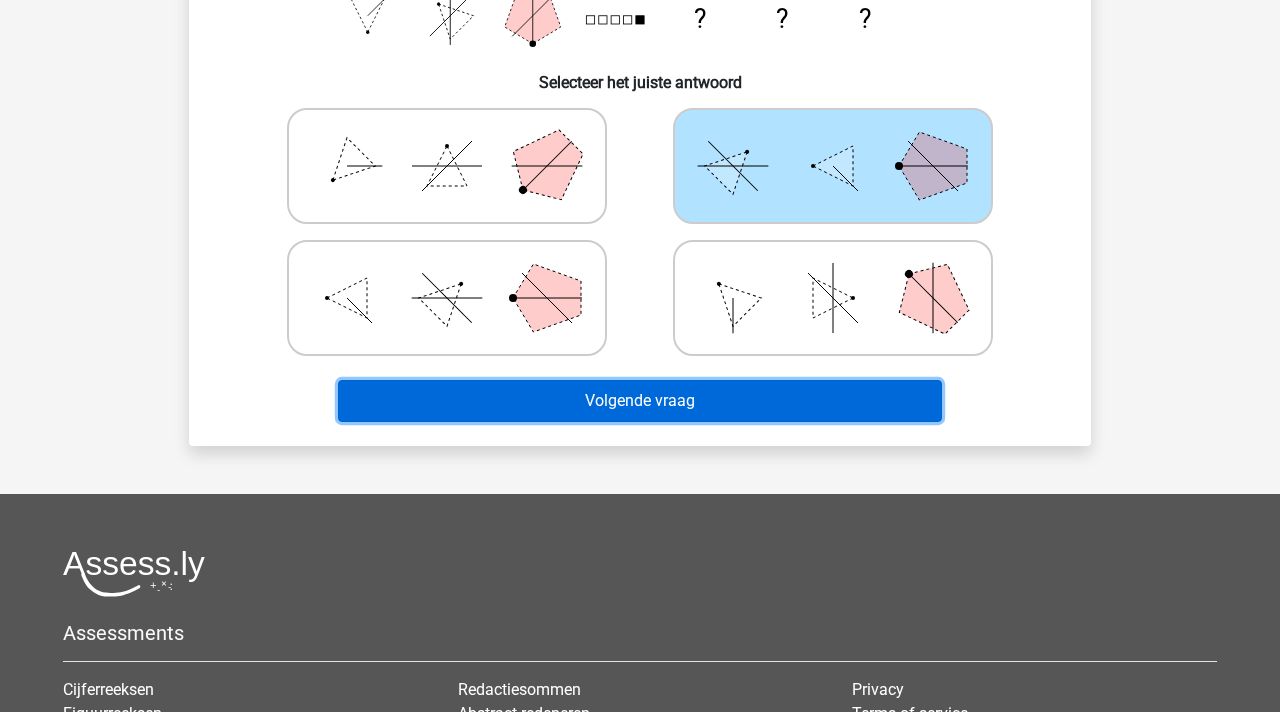 click on "Volgende vraag" at bounding box center [640, 401] 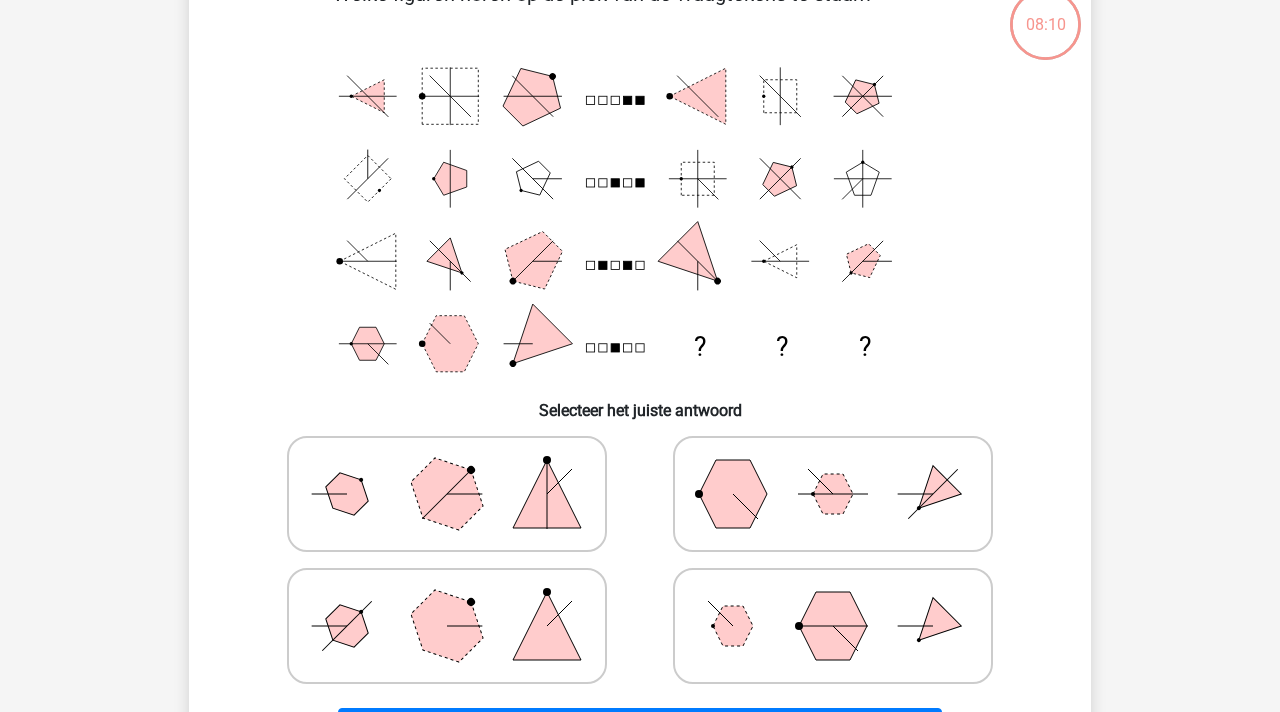 scroll, scrollTop: 92, scrollLeft: 0, axis: vertical 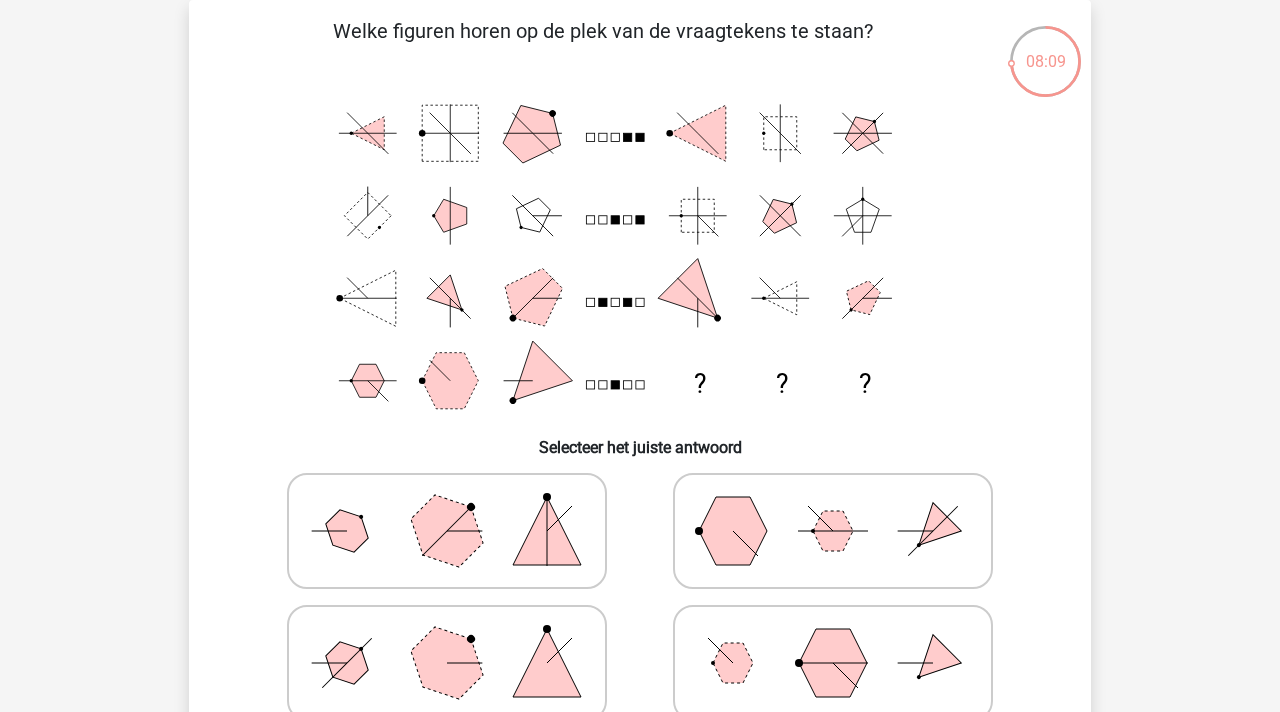 click 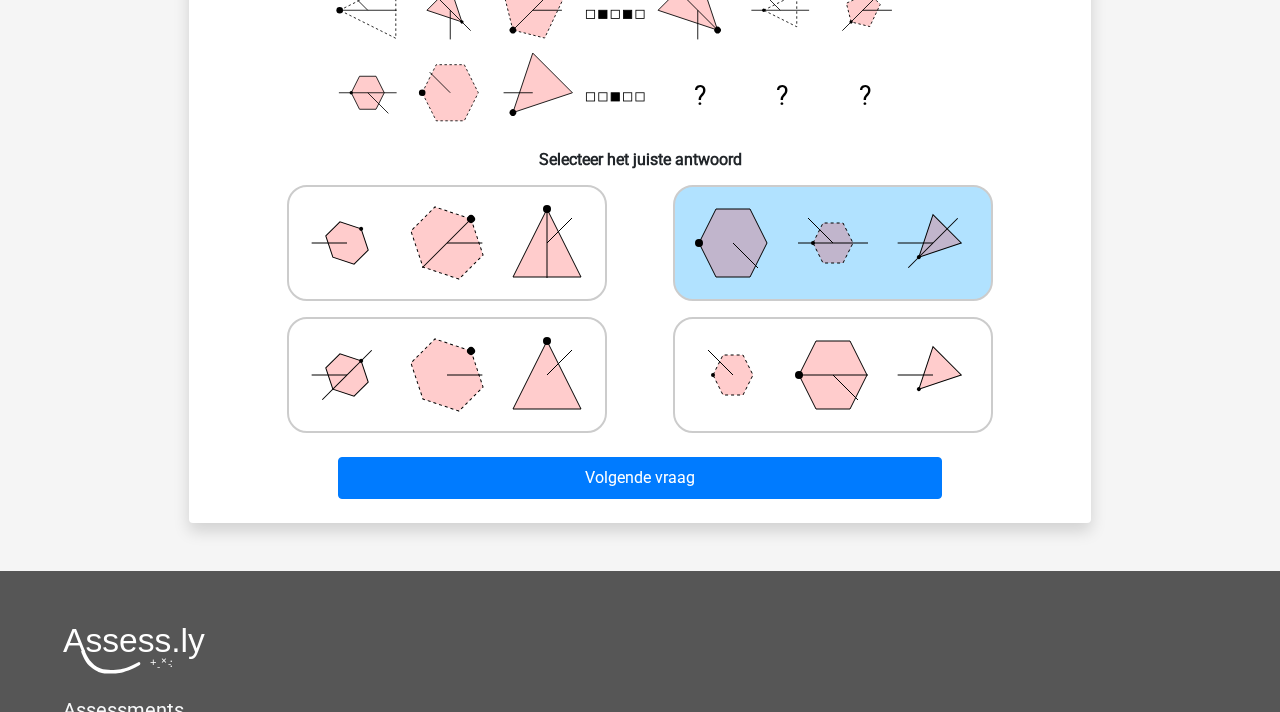 scroll, scrollTop: 469, scrollLeft: 0, axis: vertical 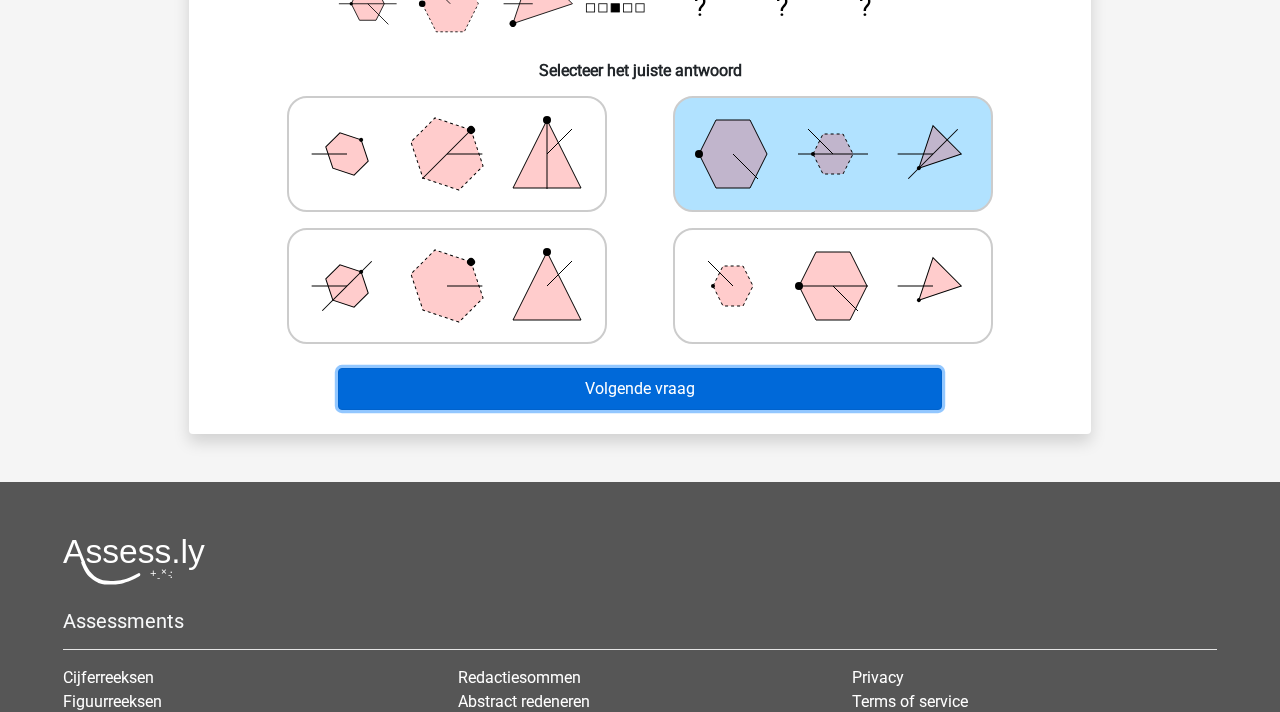 click on "Volgende vraag" at bounding box center [640, 389] 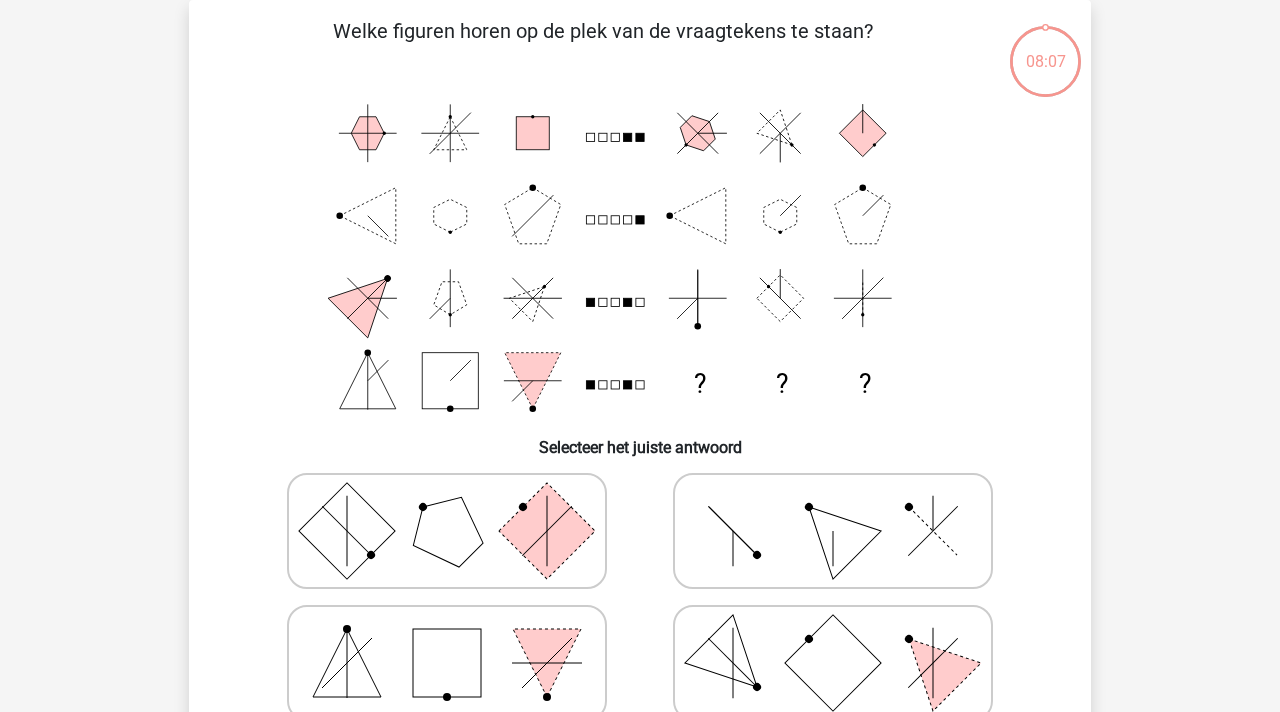 scroll, scrollTop: 92, scrollLeft: 0, axis: vertical 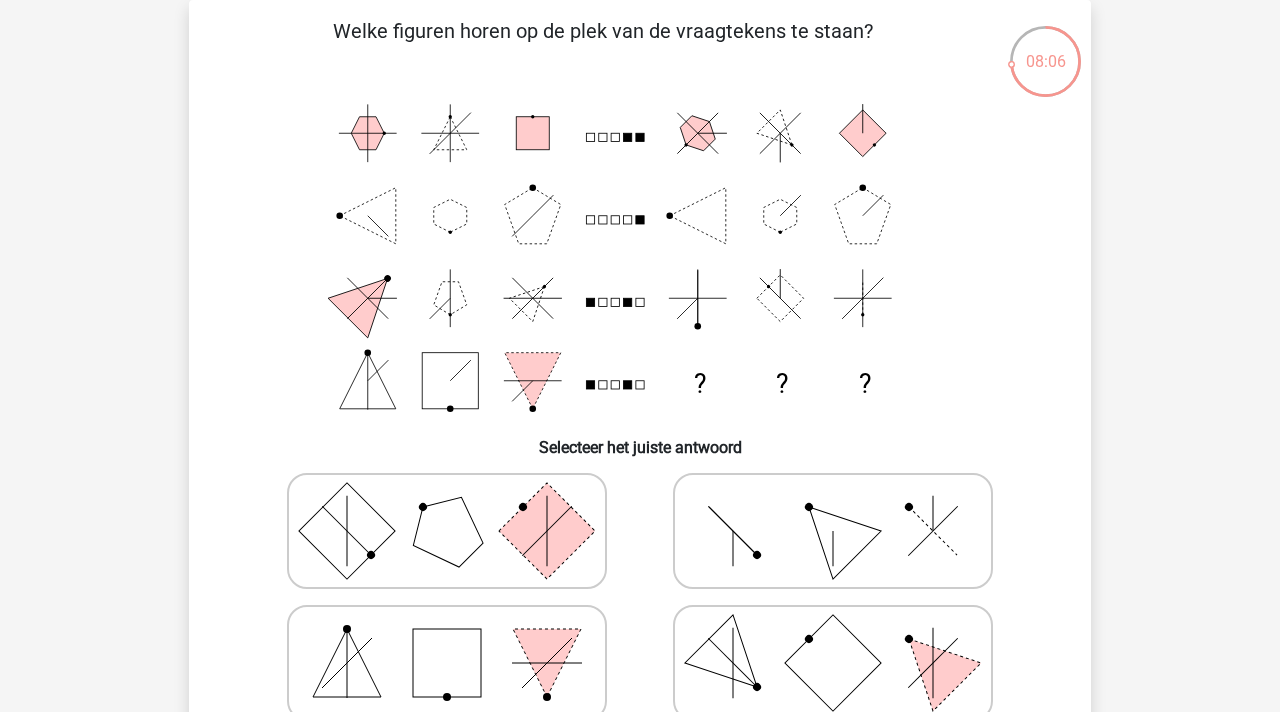 click 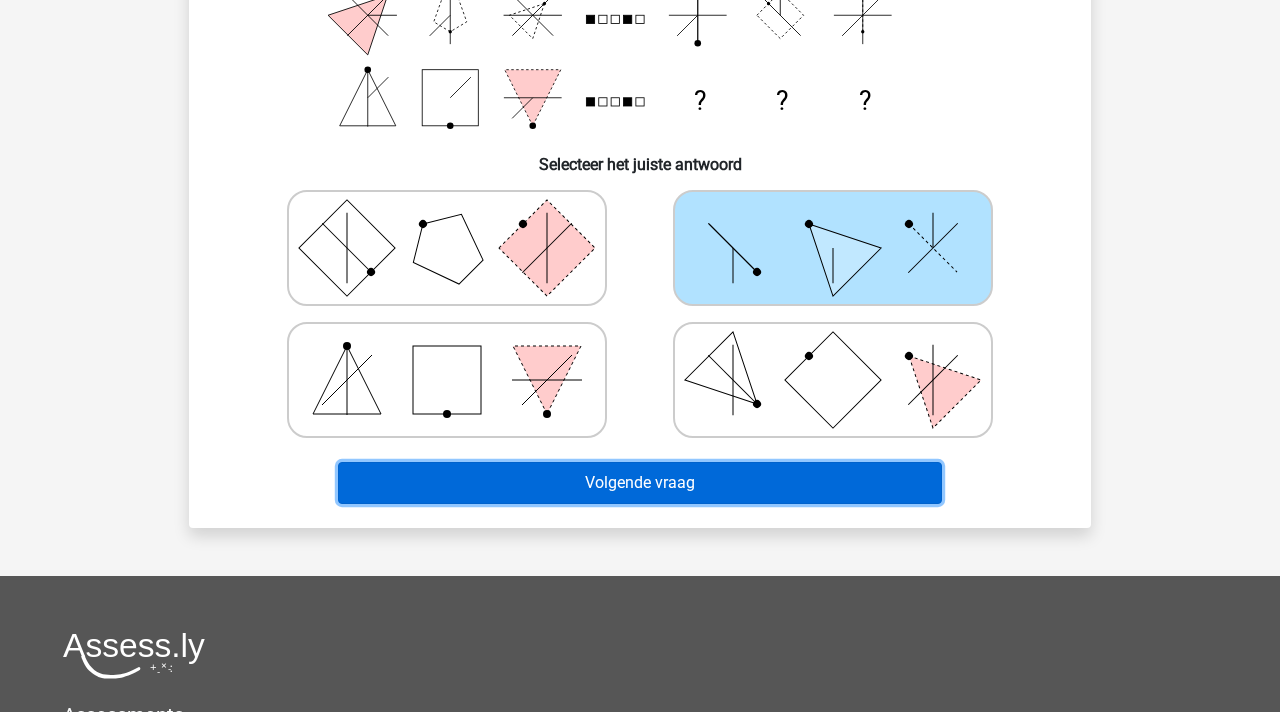 click on "Volgende vraag" at bounding box center (640, 483) 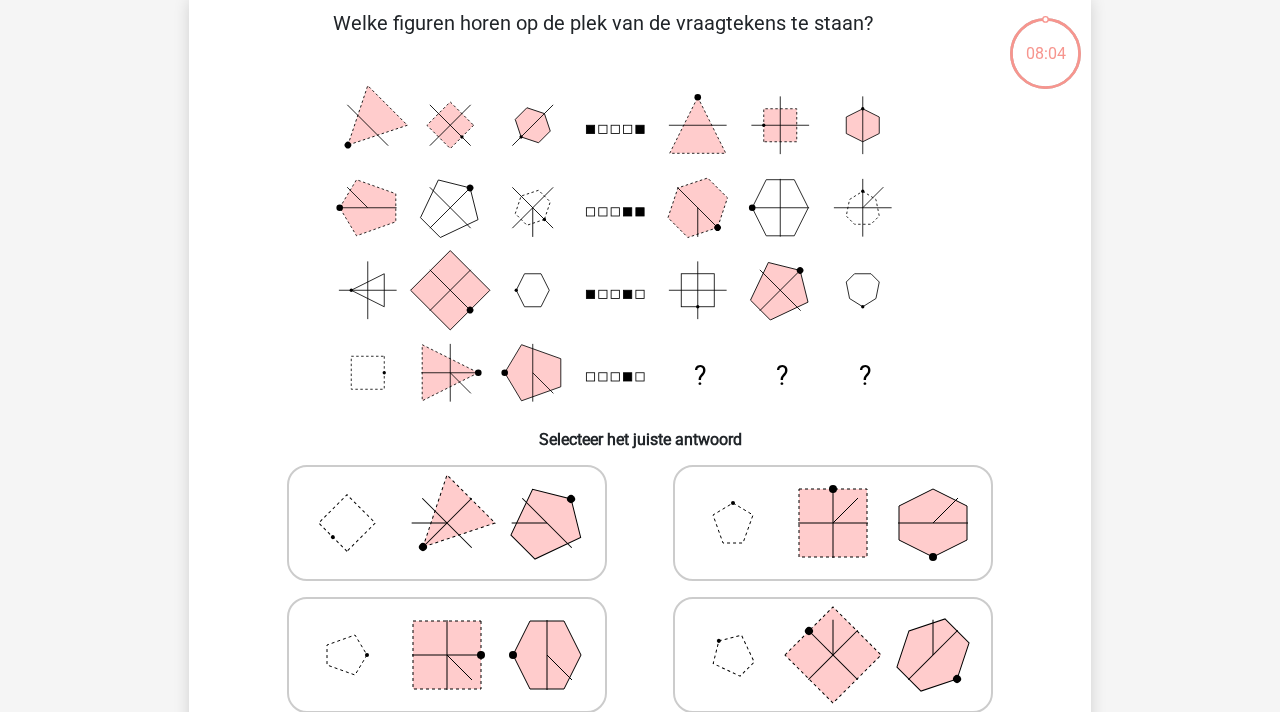 scroll, scrollTop: 92, scrollLeft: 0, axis: vertical 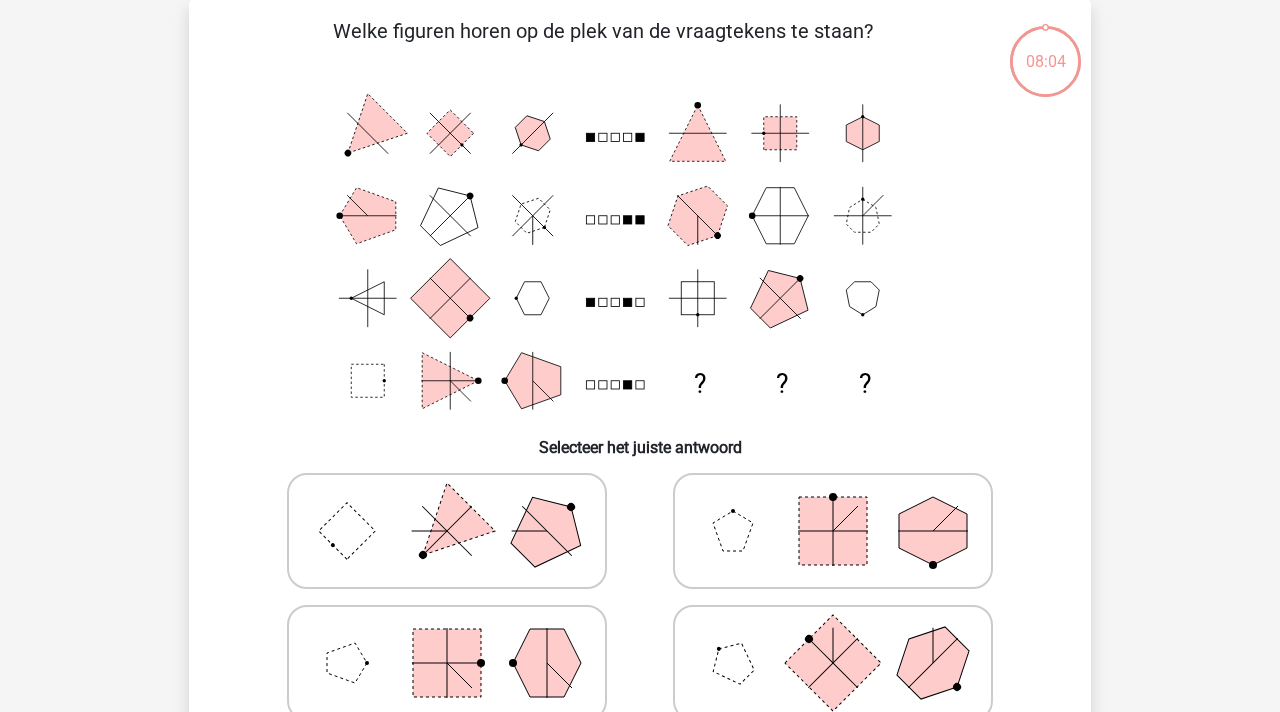 click 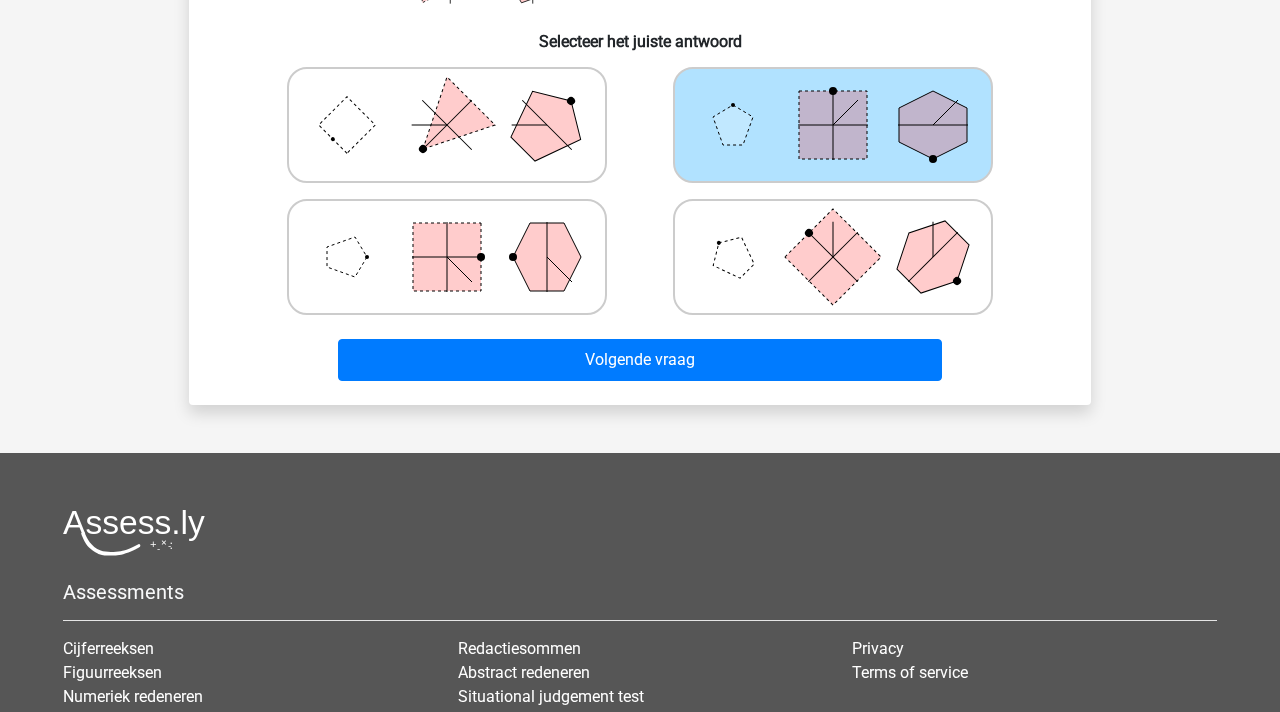 scroll, scrollTop: 559, scrollLeft: 0, axis: vertical 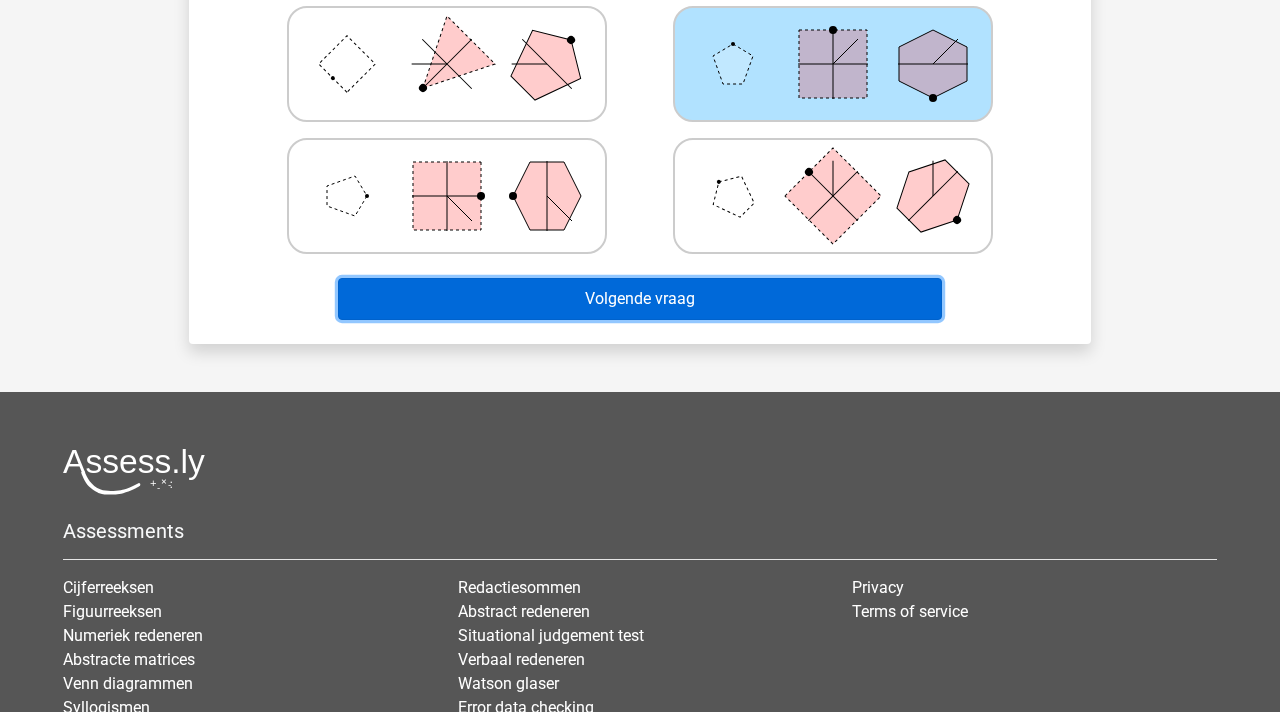 click on "Volgende vraag" at bounding box center [640, 299] 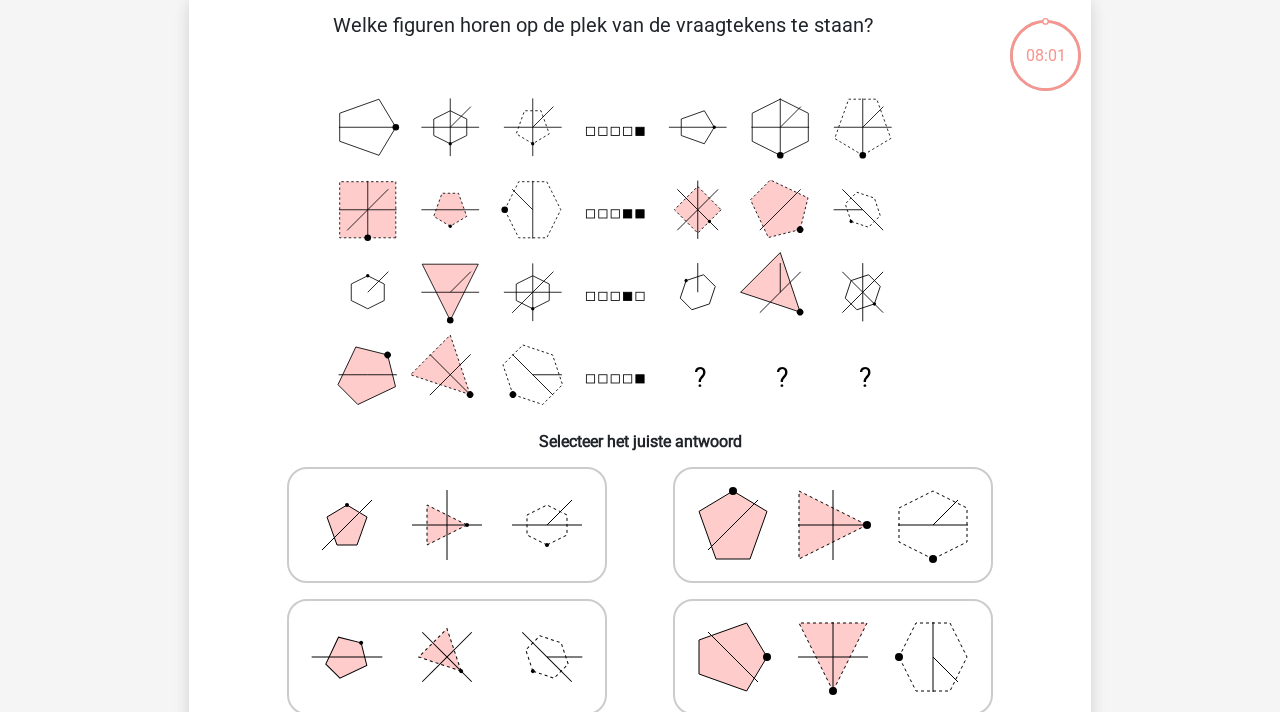 scroll, scrollTop: 92, scrollLeft: 0, axis: vertical 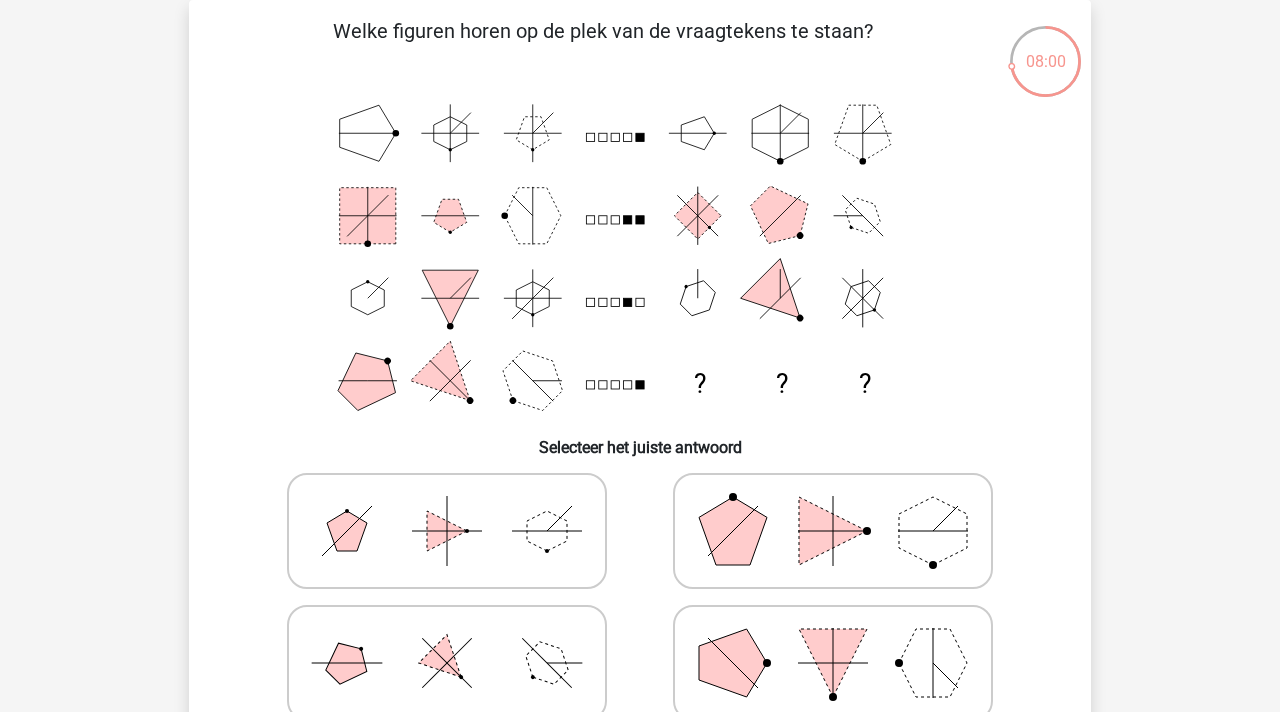 click 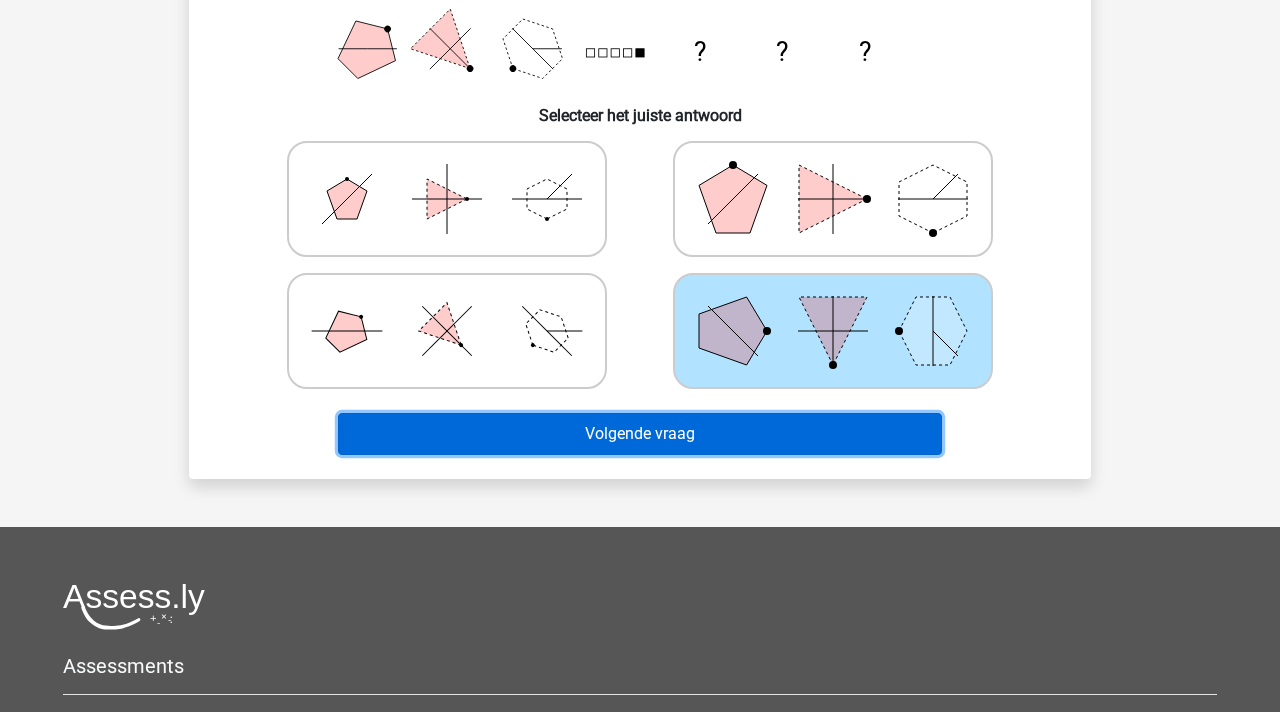 click on "Volgende vraag" at bounding box center [640, 434] 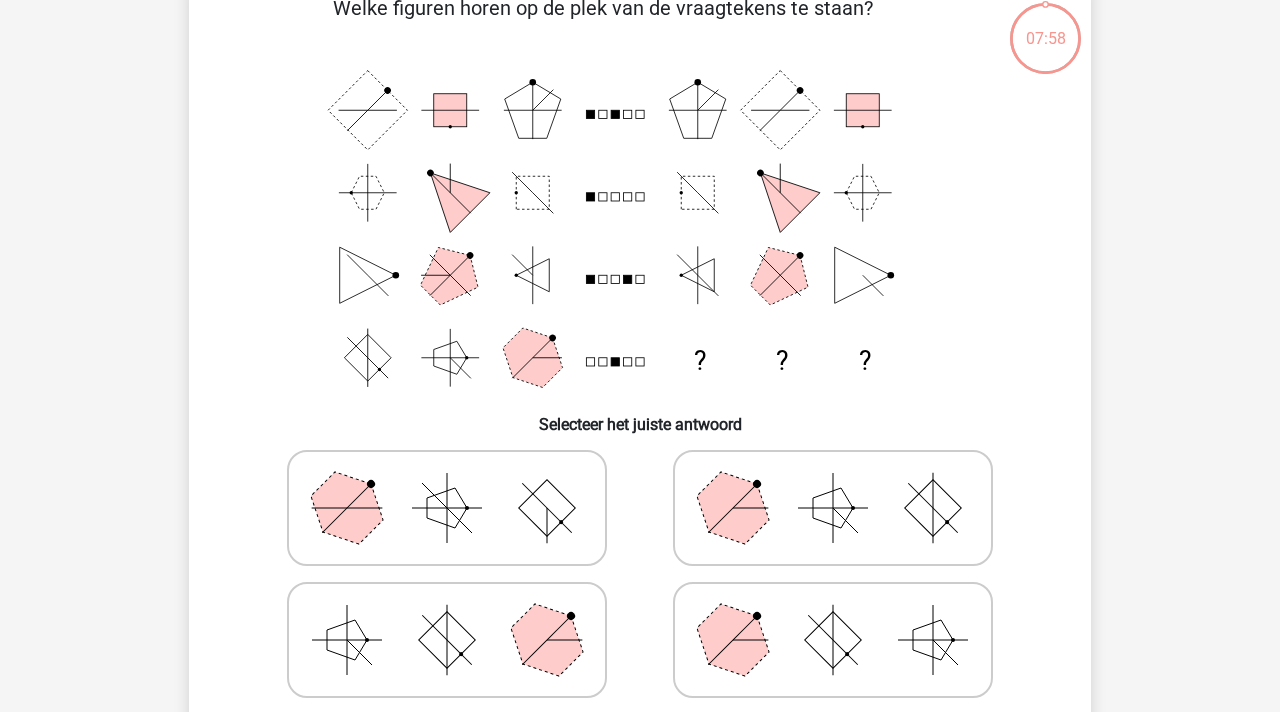 scroll, scrollTop: 92, scrollLeft: 0, axis: vertical 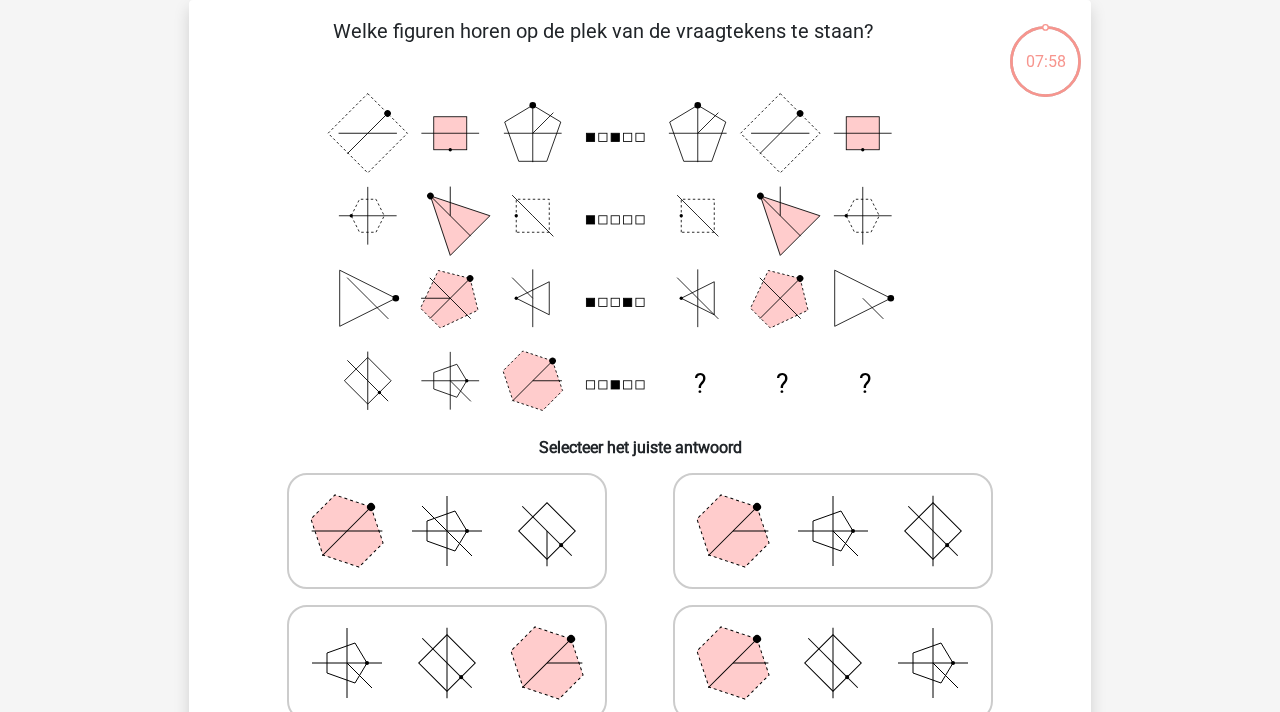 click 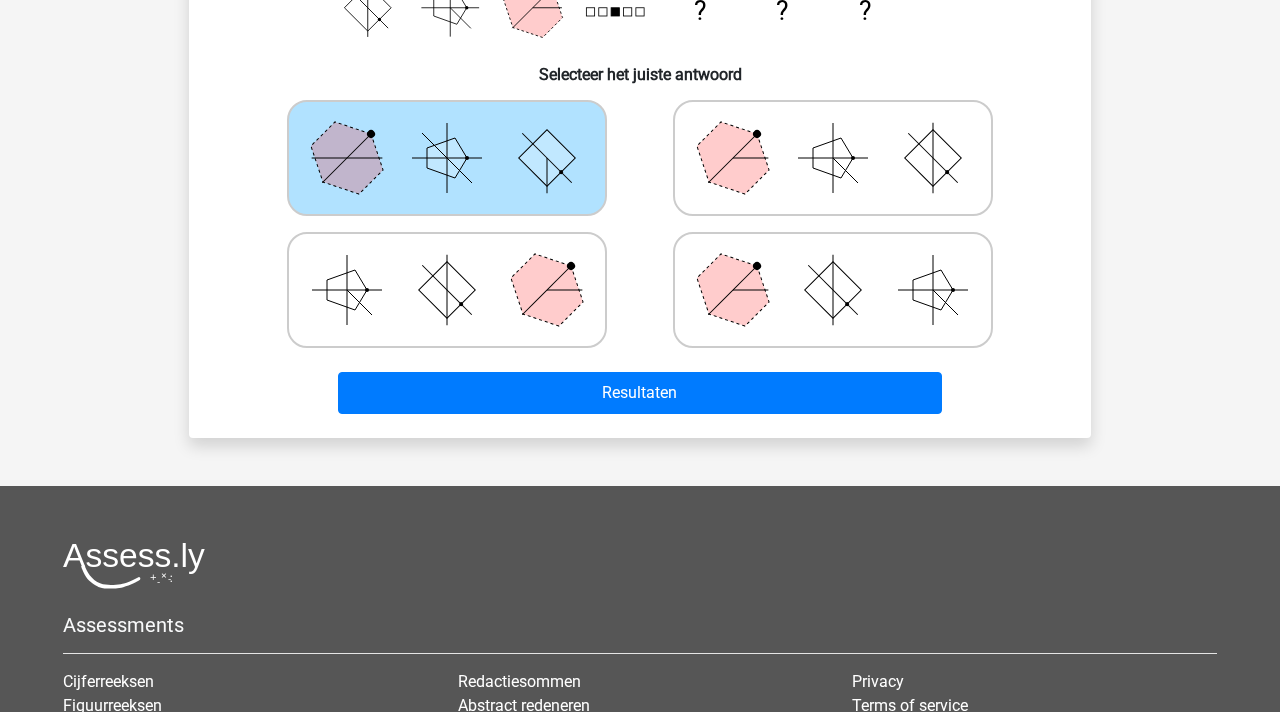 scroll, scrollTop: 478, scrollLeft: 0, axis: vertical 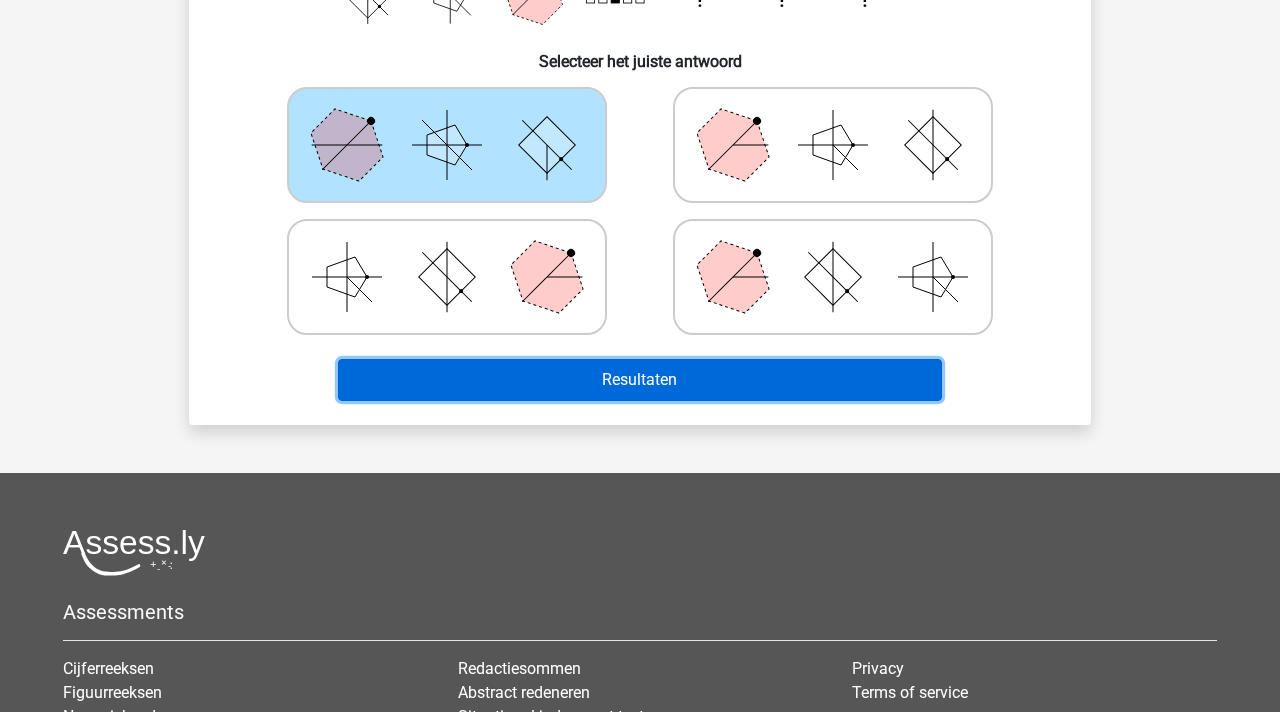 click on "Resultaten" at bounding box center [640, 380] 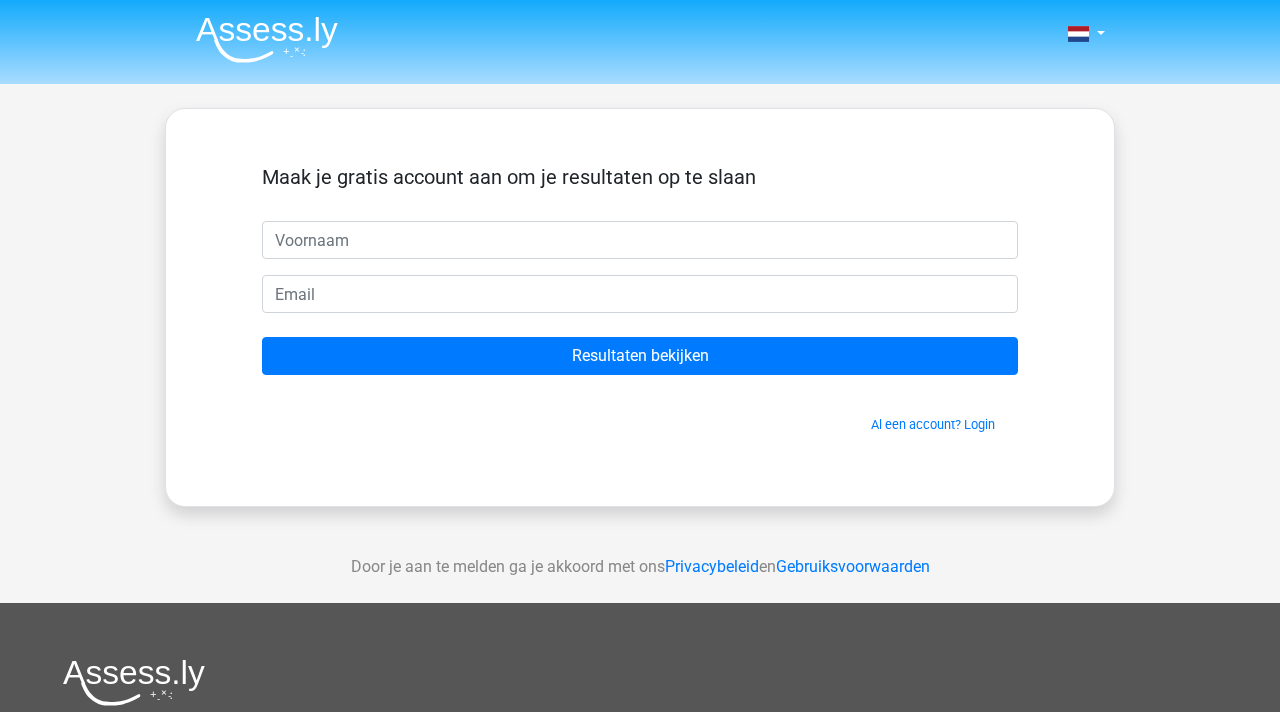scroll, scrollTop: 0, scrollLeft: 0, axis: both 